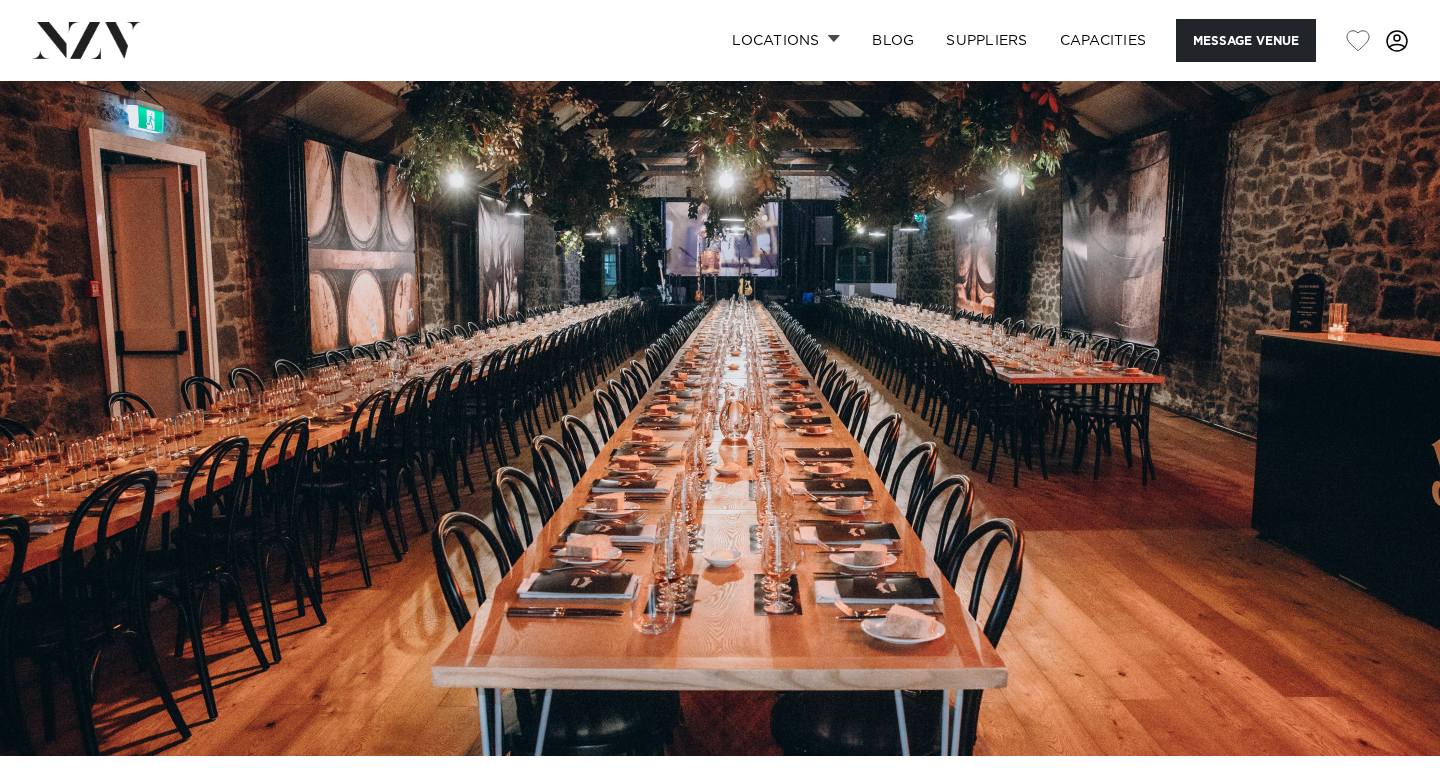 scroll, scrollTop: 762, scrollLeft: 0, axis: vertical 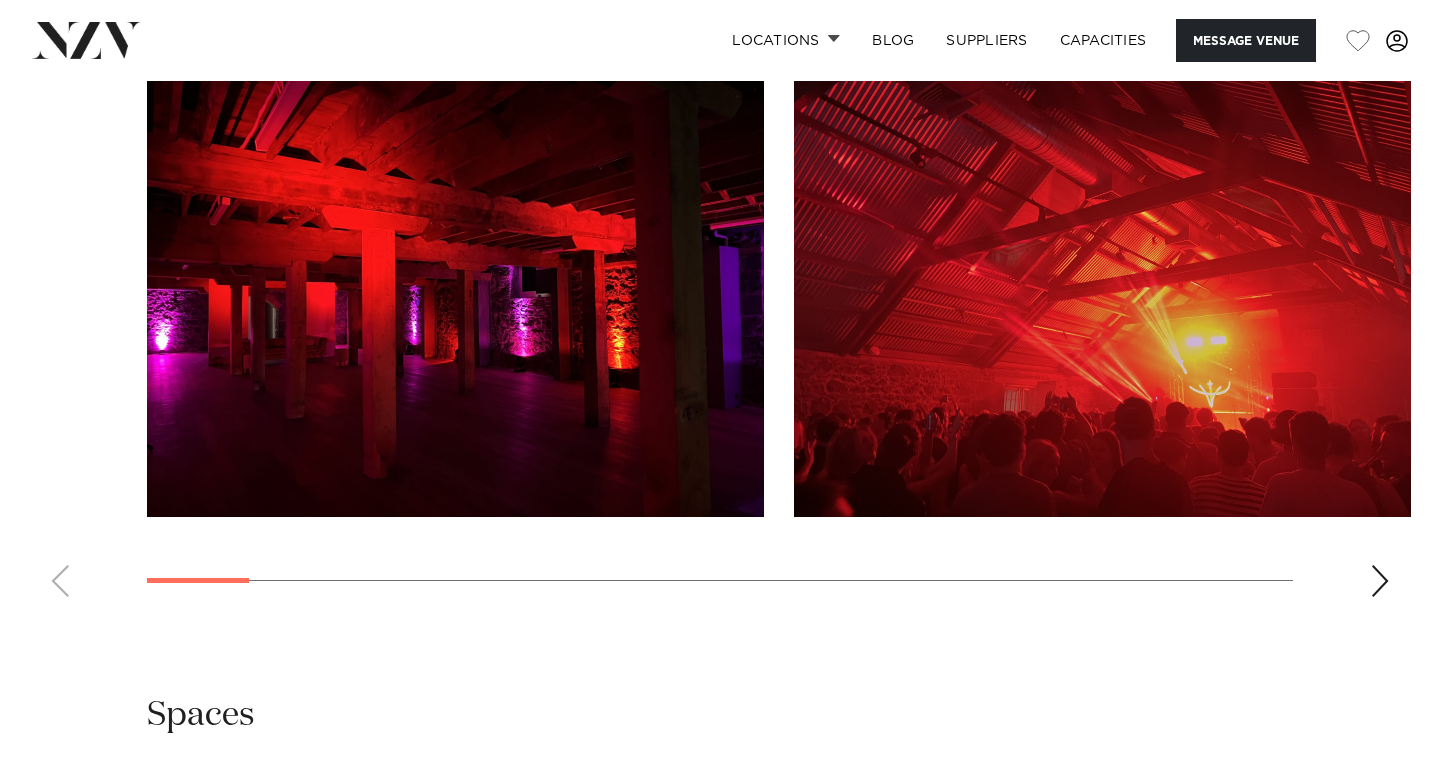 click at bounding box center (455, 290) 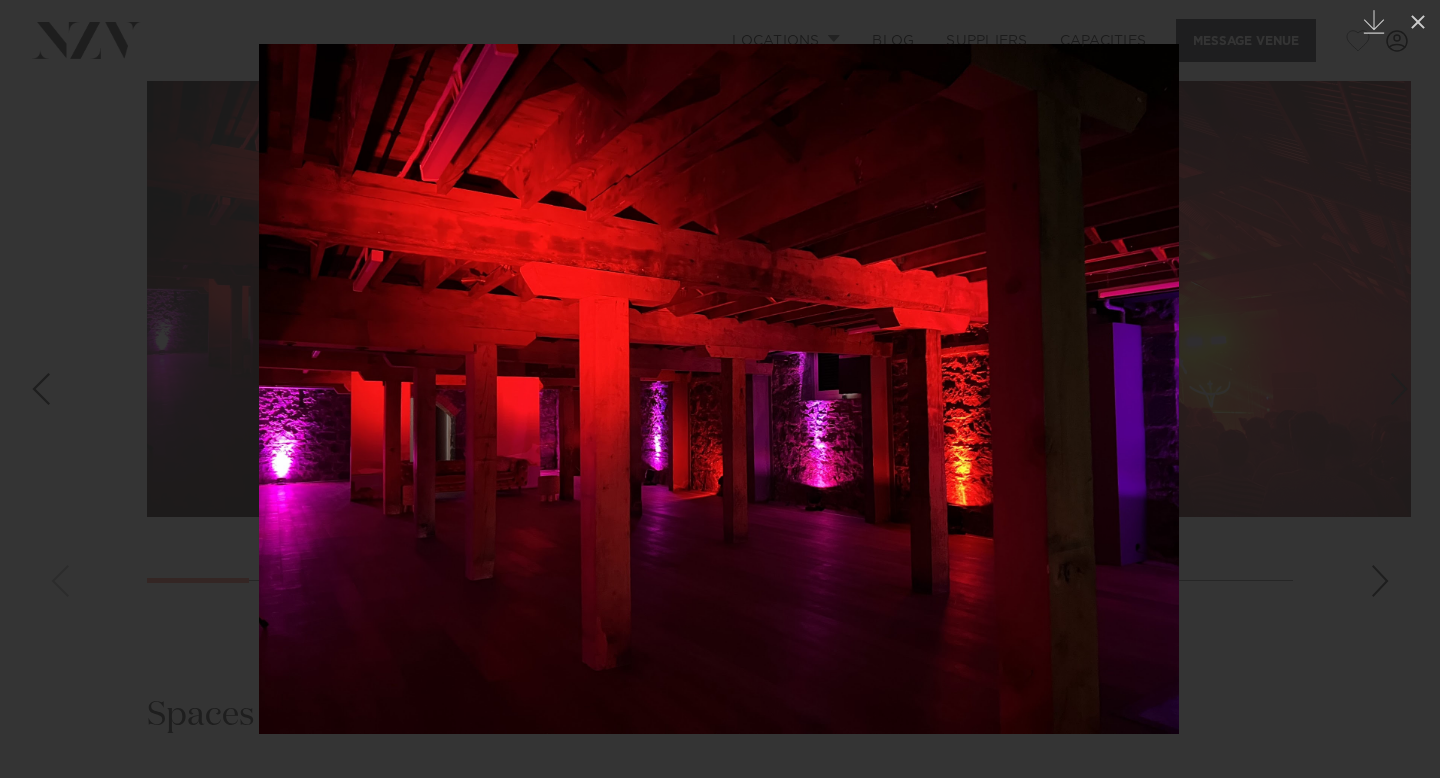 click at bounding box center [720, 389] 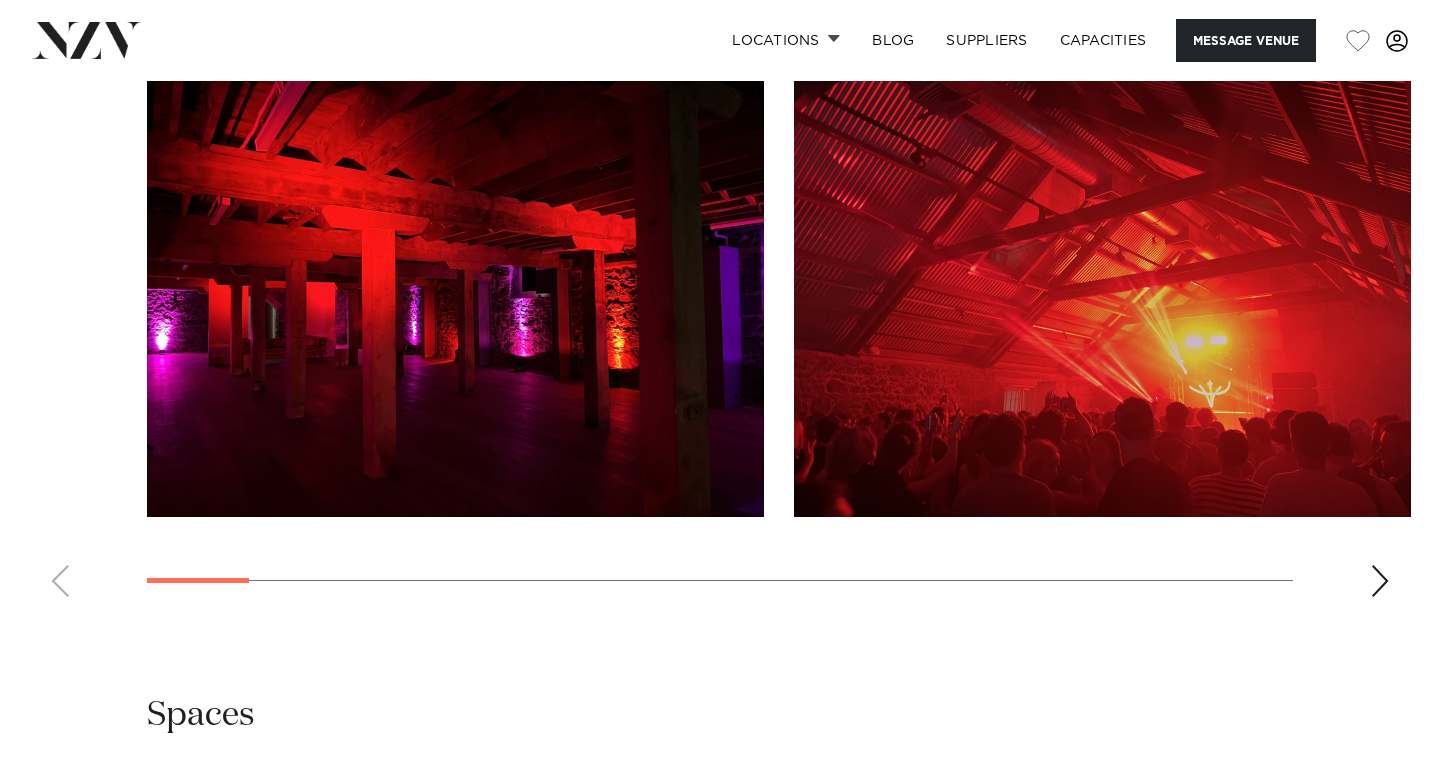 click at bounding box center [1102, 290] 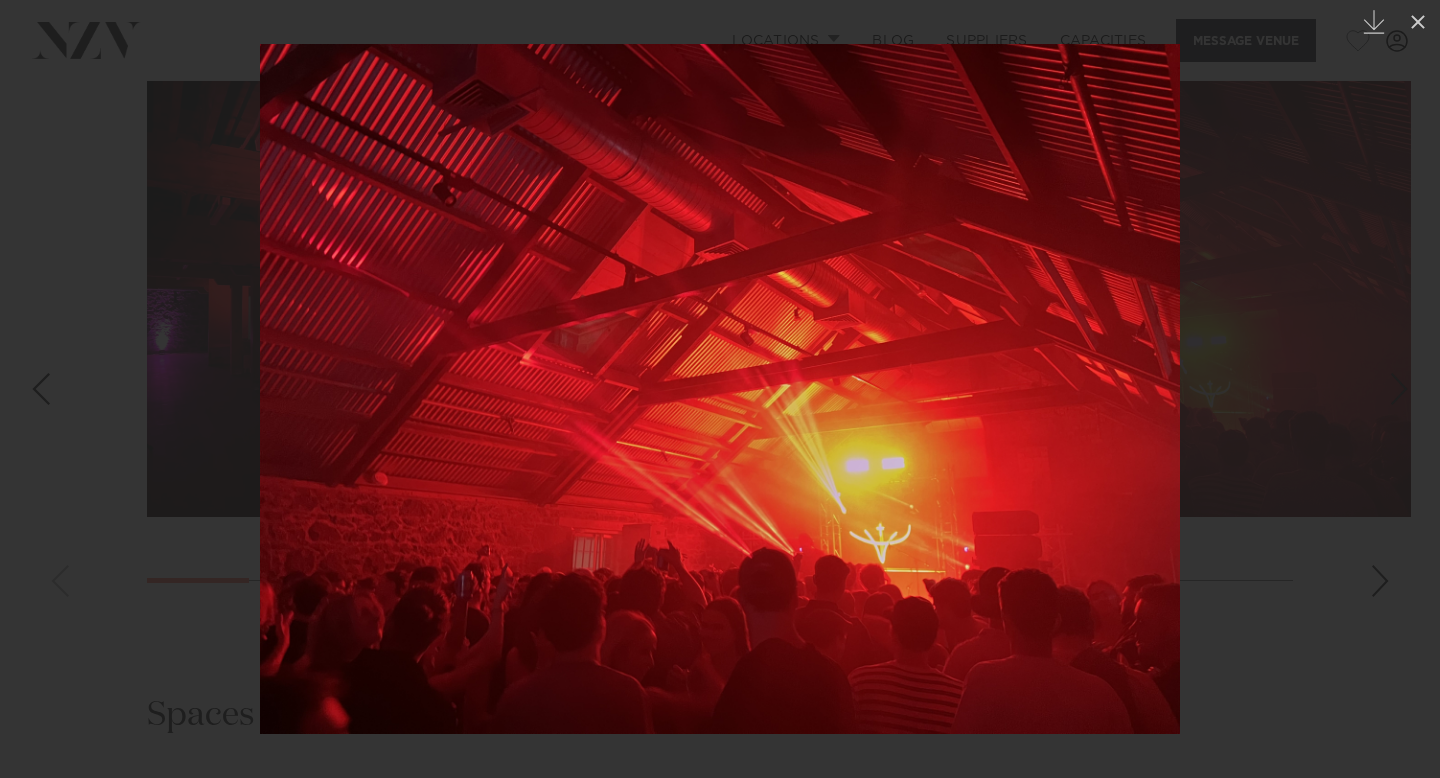 click at bounding box center [720, 389] 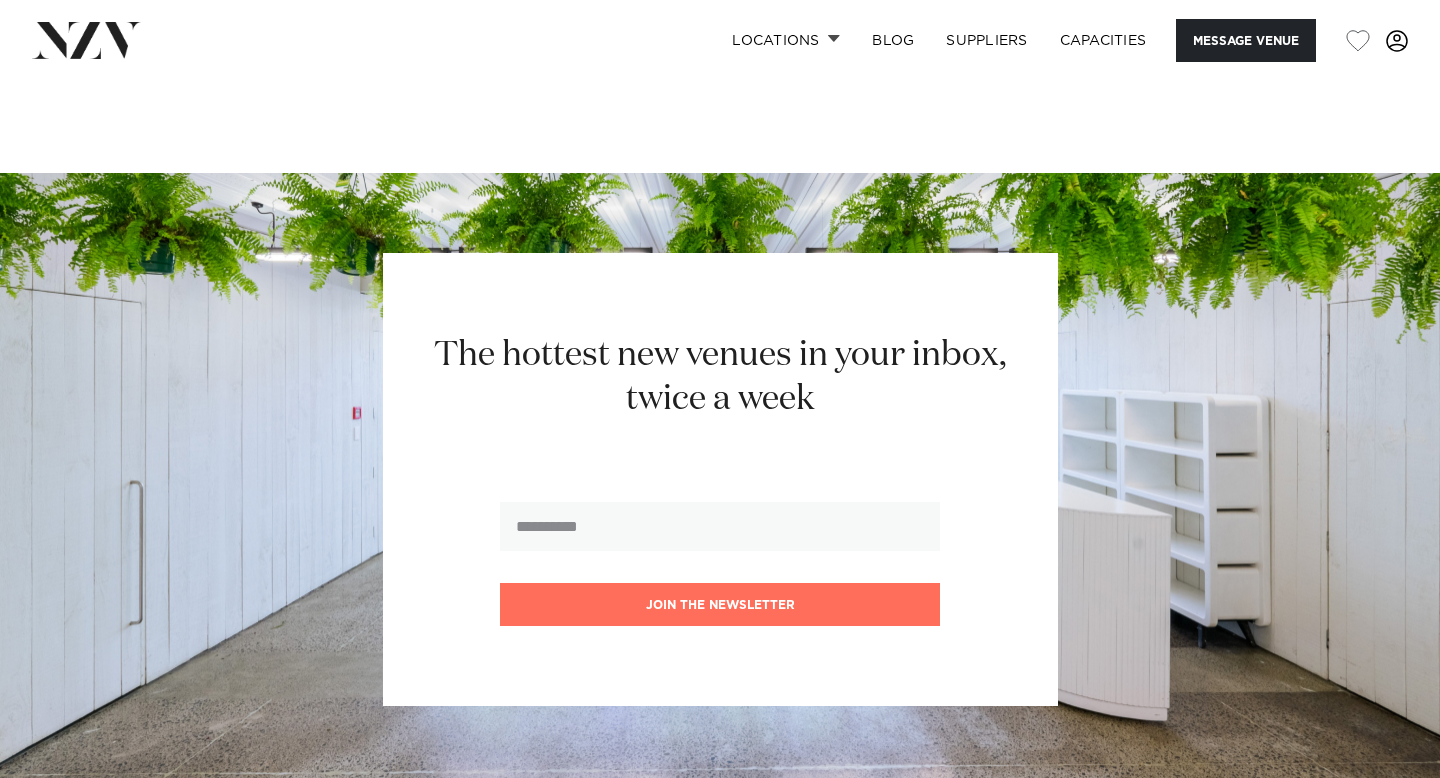 scroll, scrollTop: 4030, scrollLeft: 0, axis: vertical 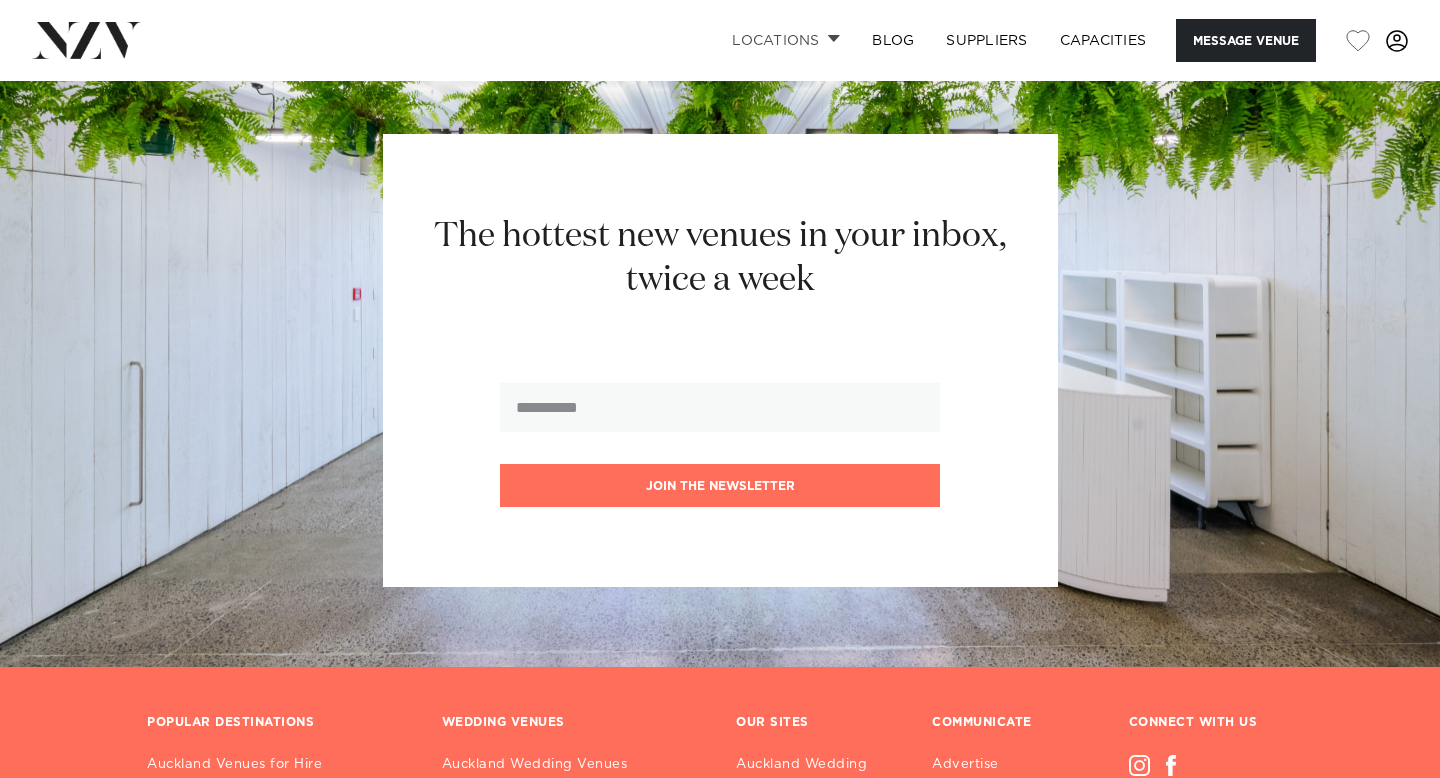 click at bounding box center [834, 38] 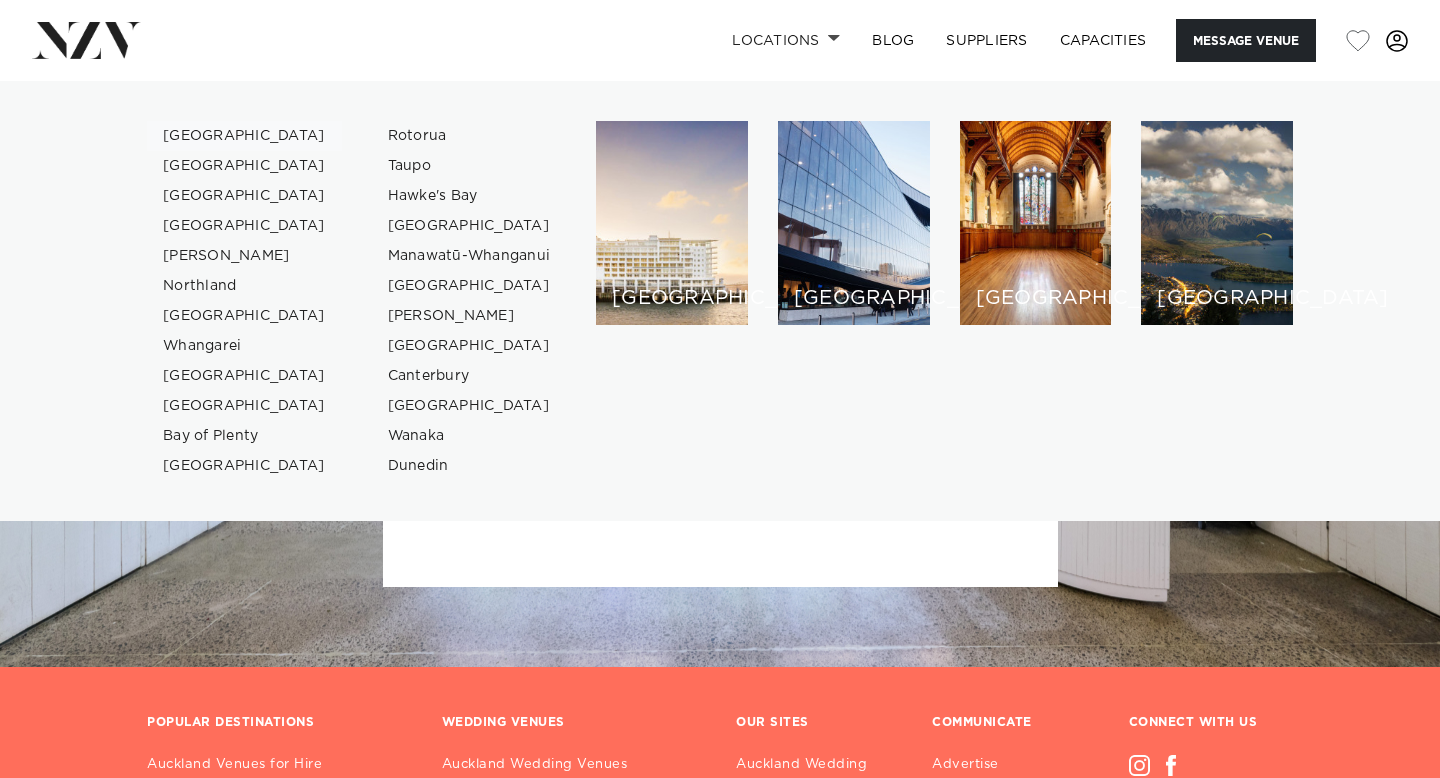 click on "[GEOGRAPHIC_DATA]" at bounding box center (244, 136) 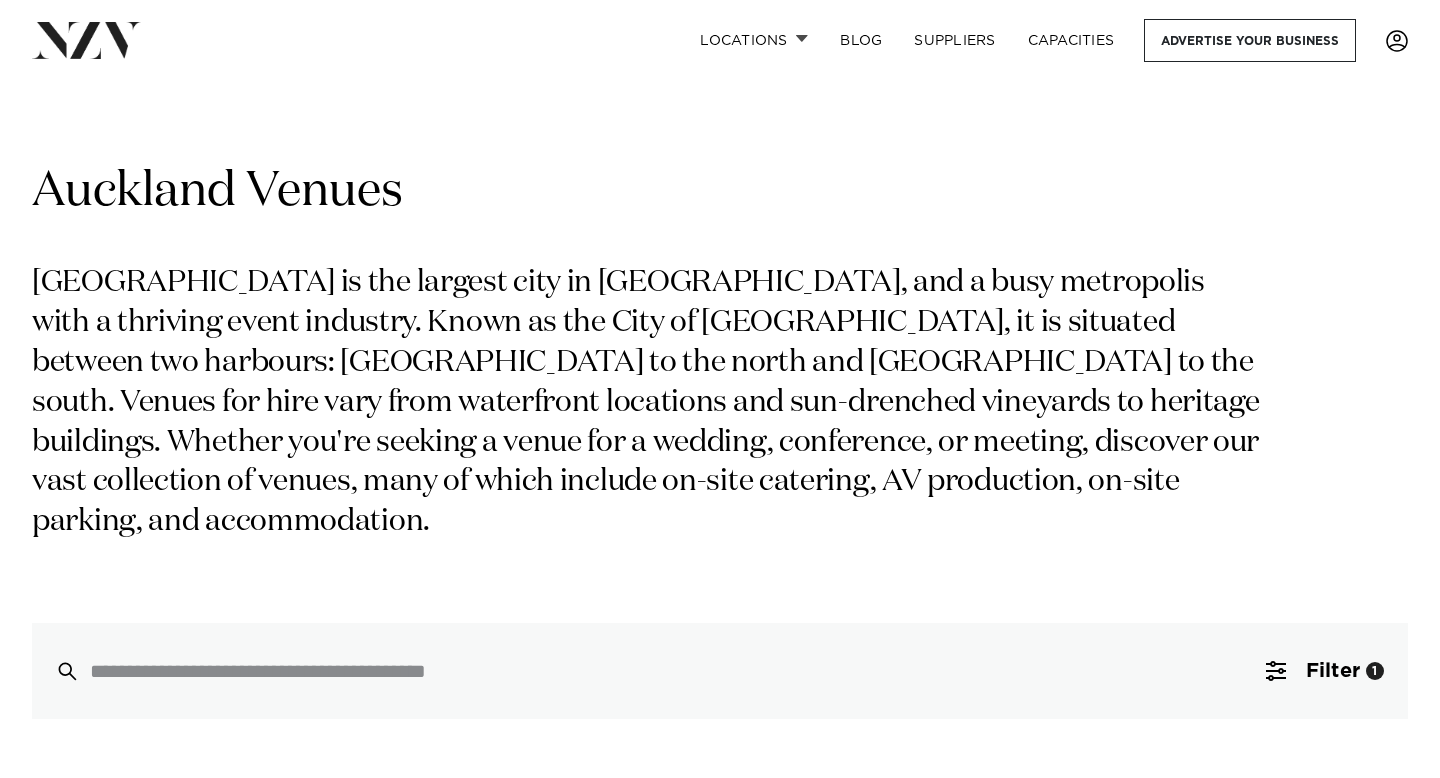 scroll, scrollTop: 203, scrollLeft: 0, axis: vertical 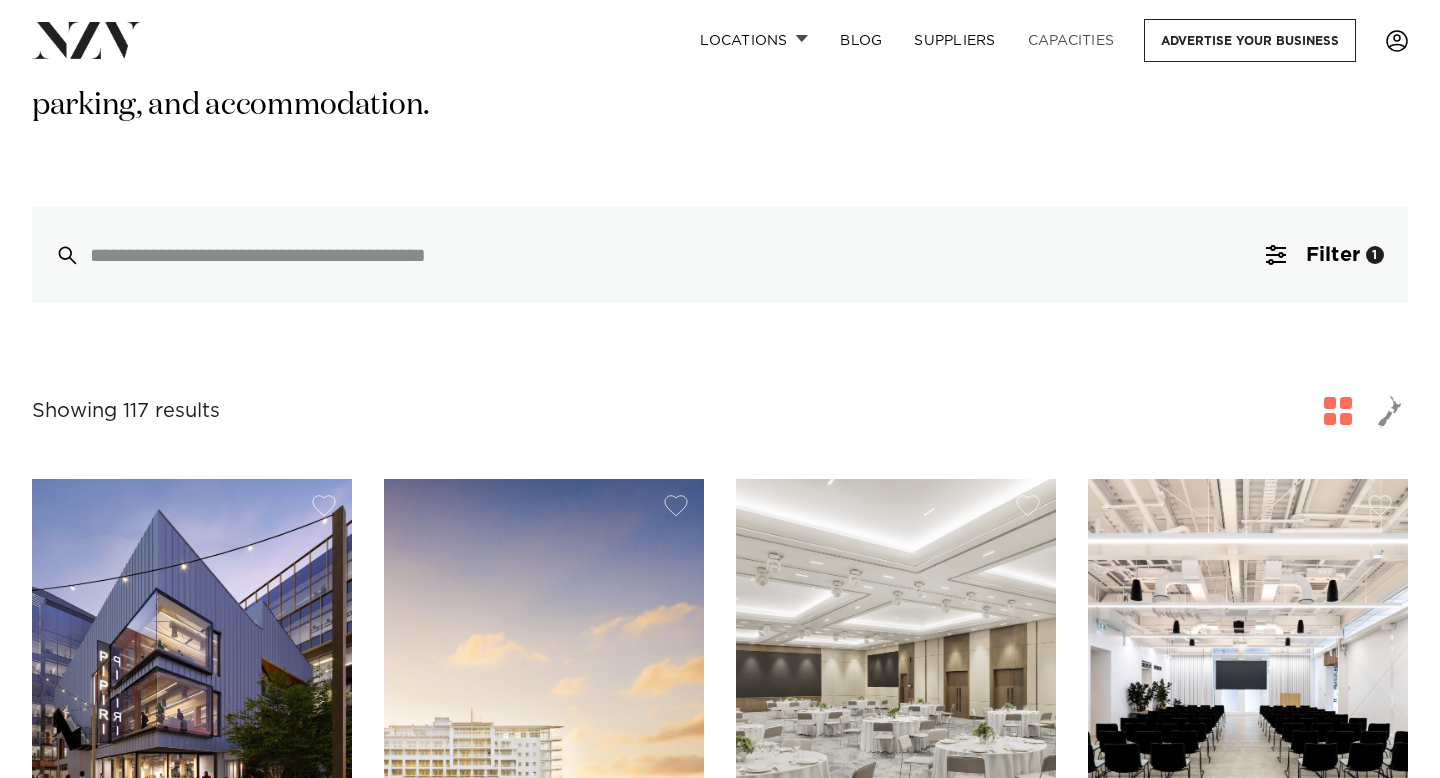 click on "Capacities" at bounding box center (1071, 40) 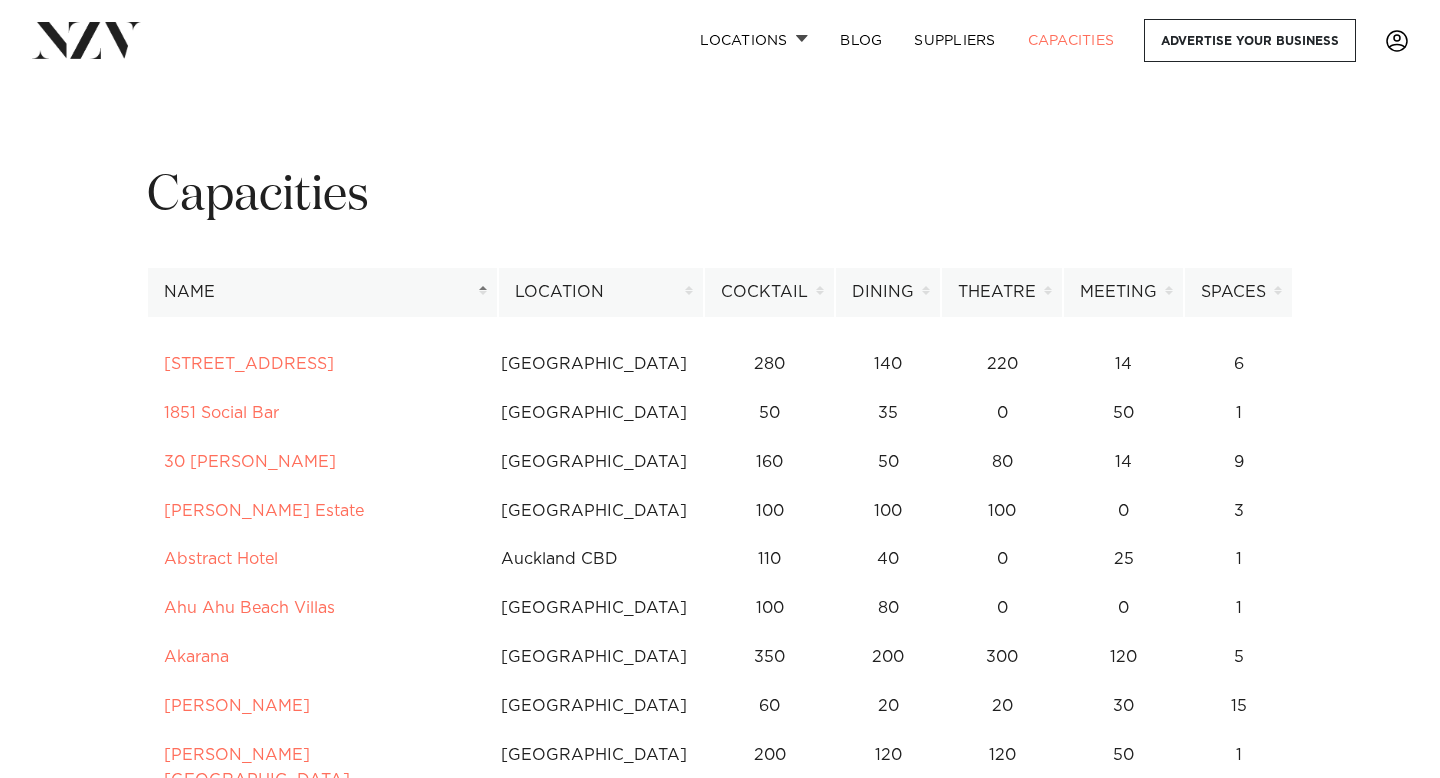 scroll, scrollTop: 0, scrollLeft: 0, axis: both 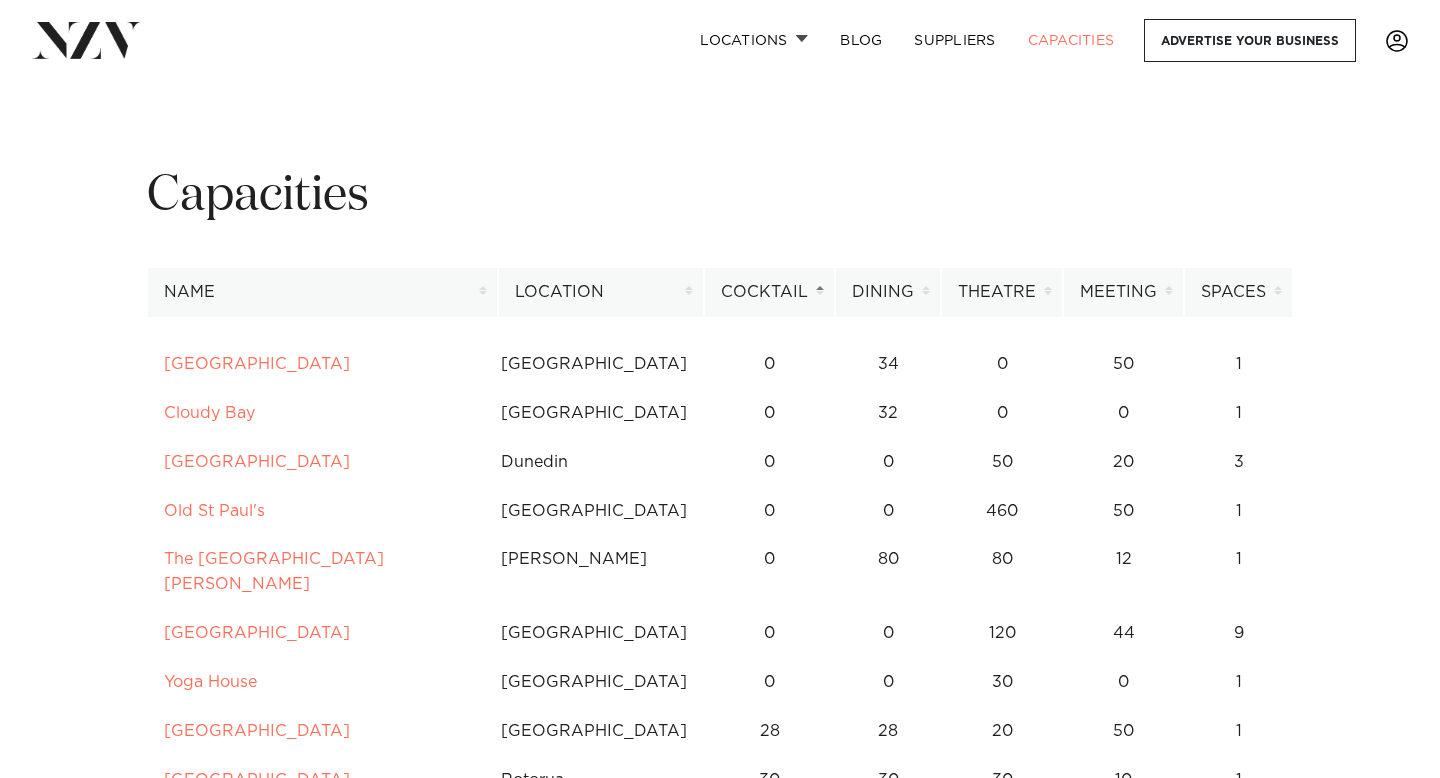 click on "Cocktail" at bounding box center (769, 292) 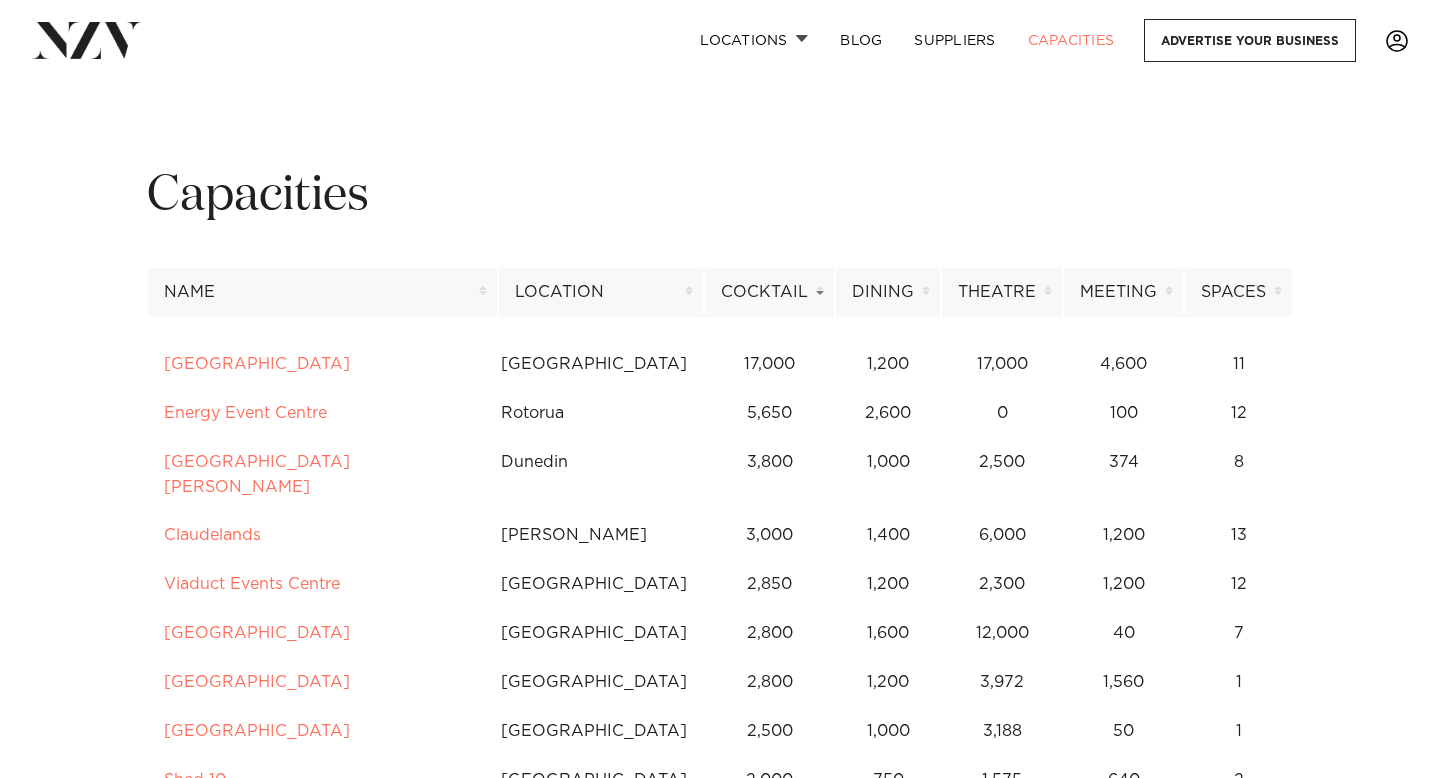 click on "Cocktail" at bounding box center [769, 292] 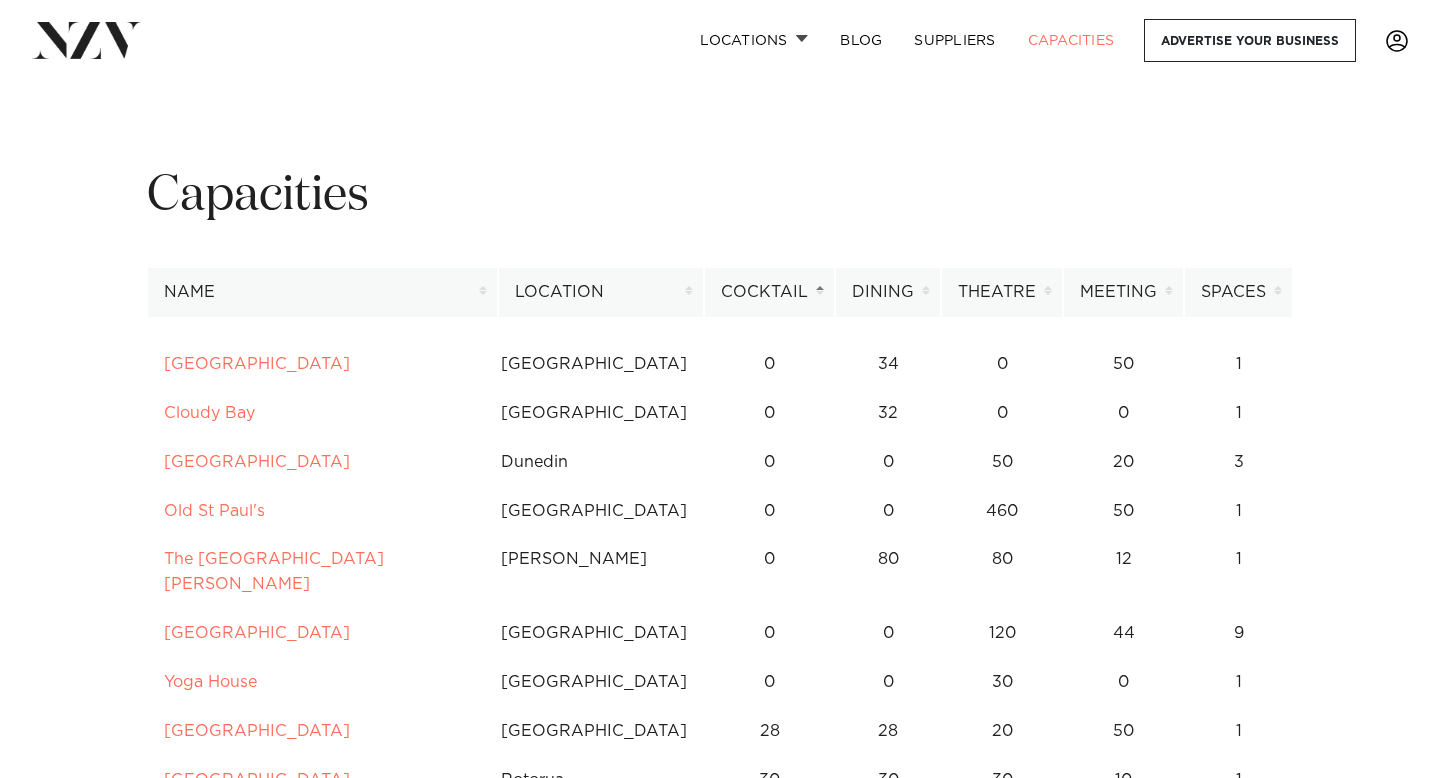 click on "Cocktail" at bounding box center [769, 292] 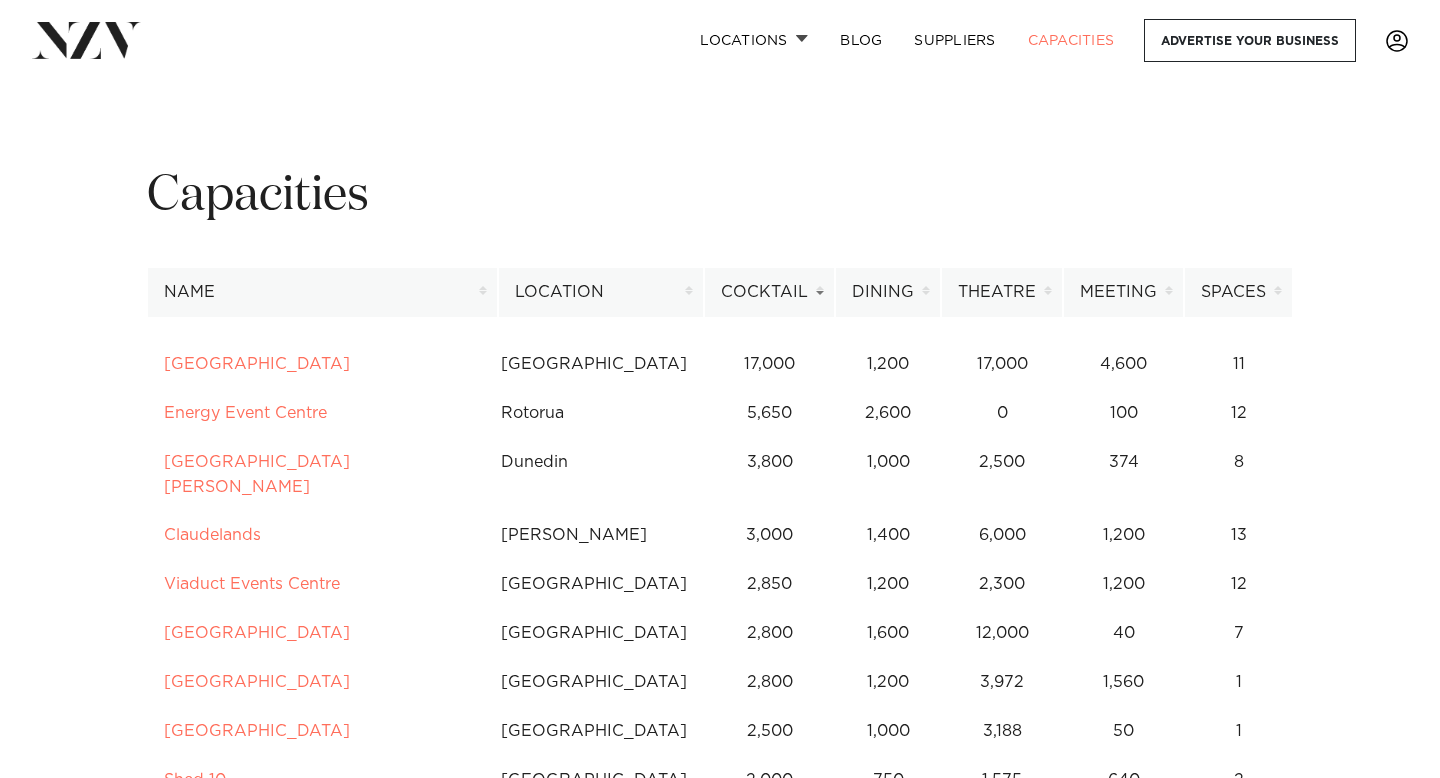 click on "Cocktail" at bounding box center (769, 292) 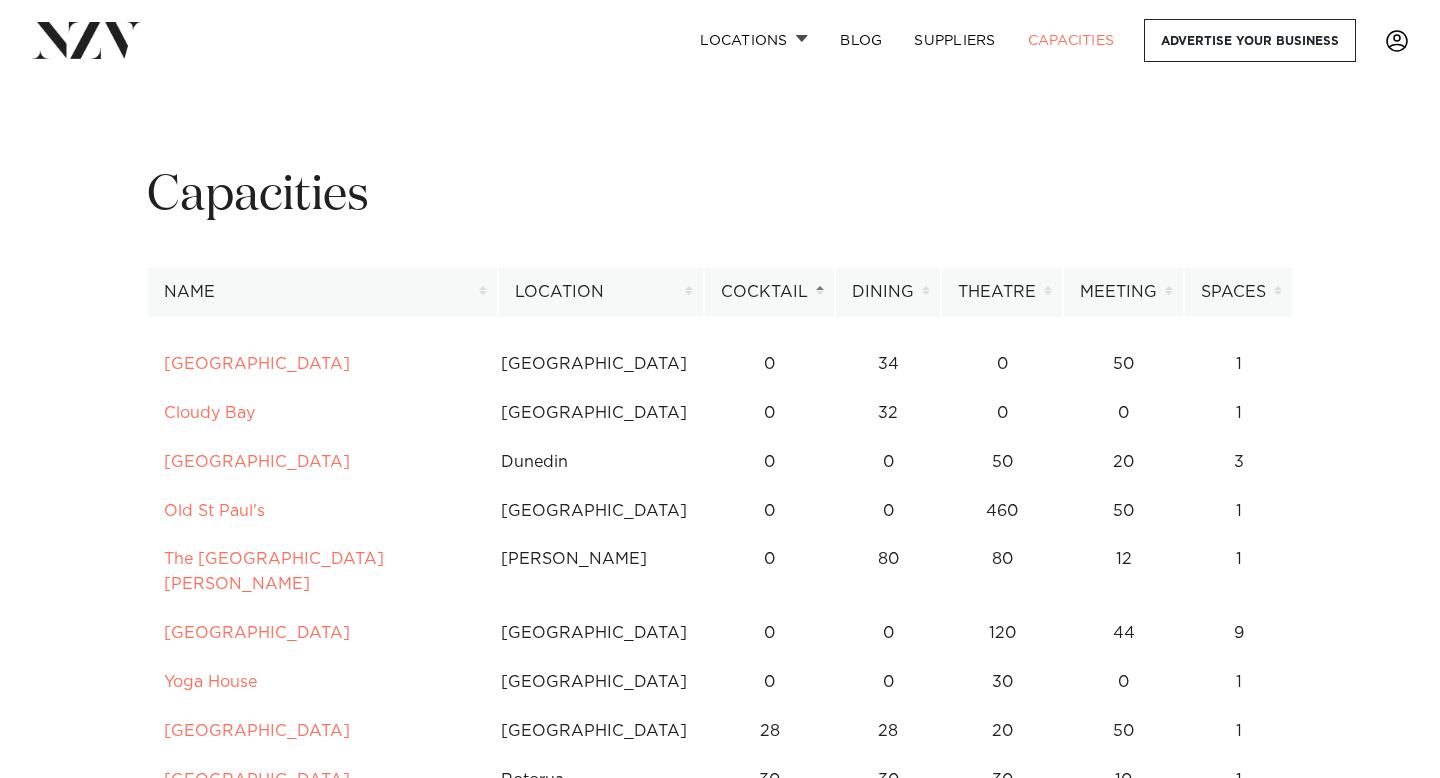 click on "Cocktail" at bounding box center [769, 292] 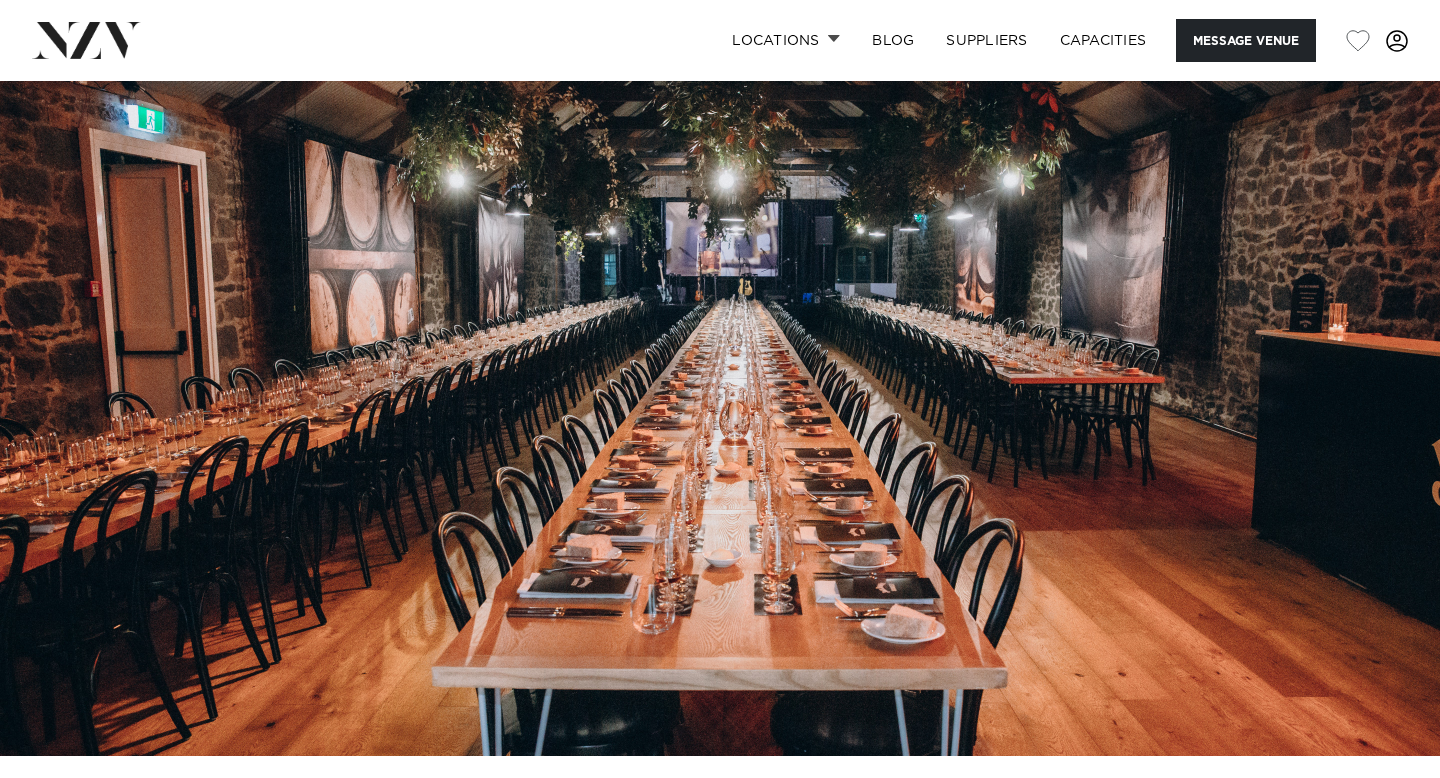 scroll, scrollTop: 0, scrollLeft: 0, axis: both 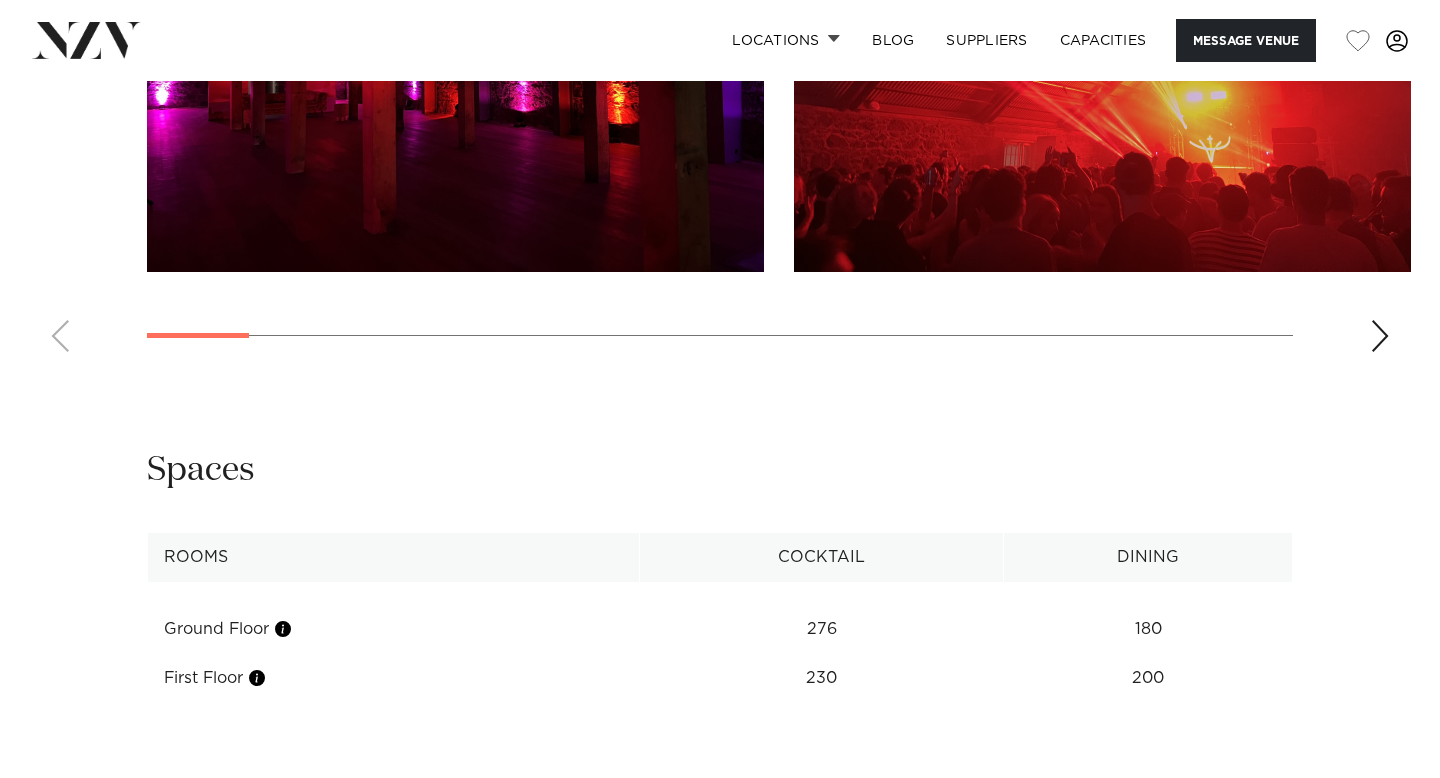 click at bounding box center [1102, 45] 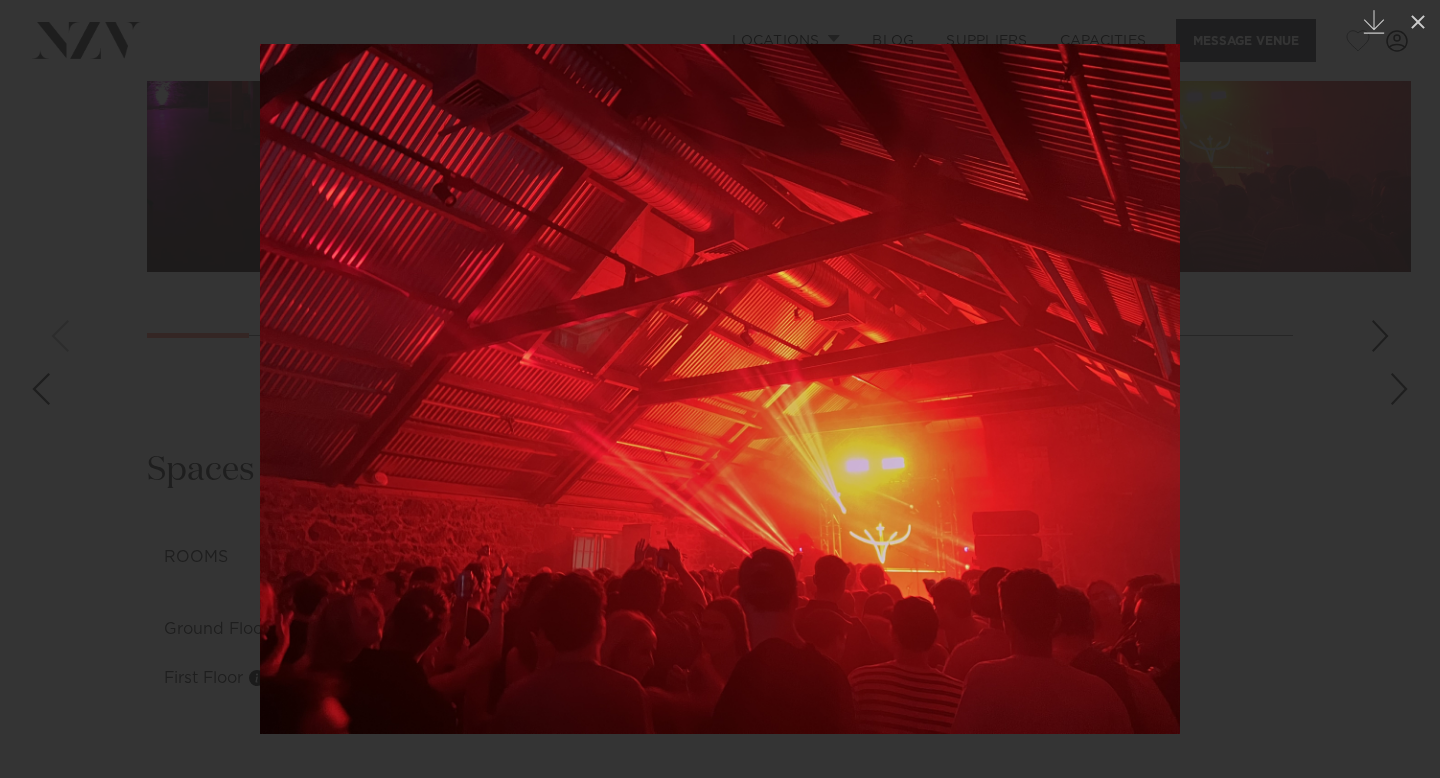 click at bounding box center [720, 389] 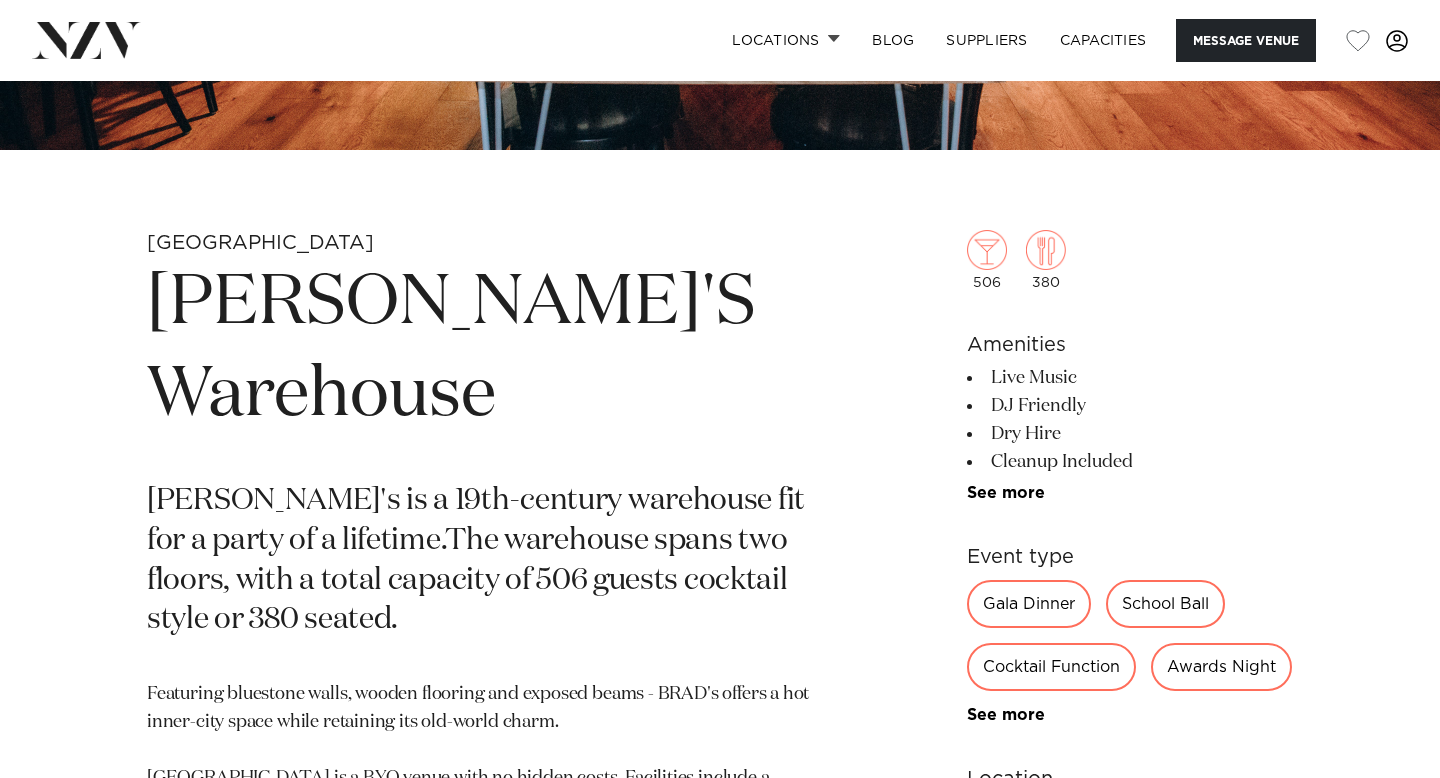 scroll, scrollTop: 611, scrollLeft: 0, axis: vertical 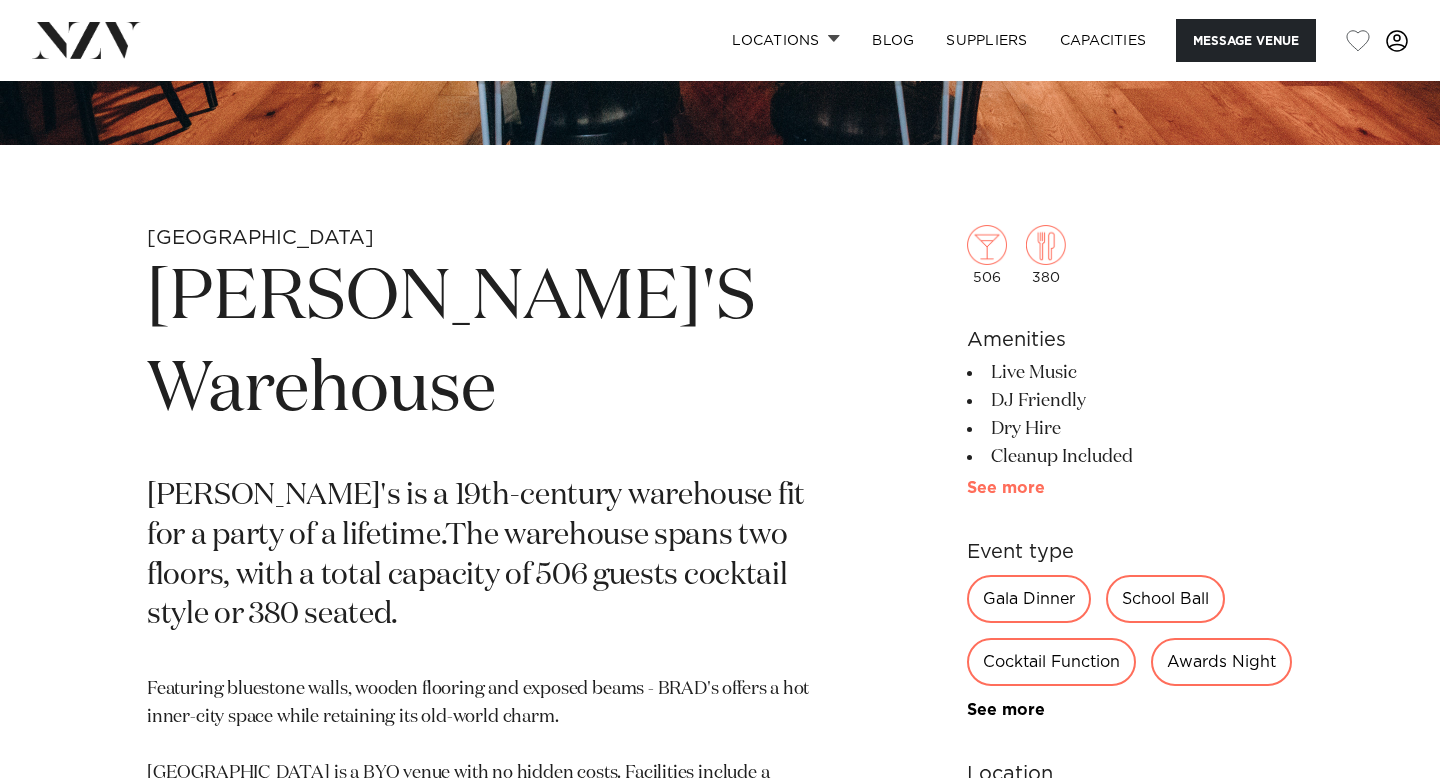 click on "See more" at bounding box center [1045, 488] 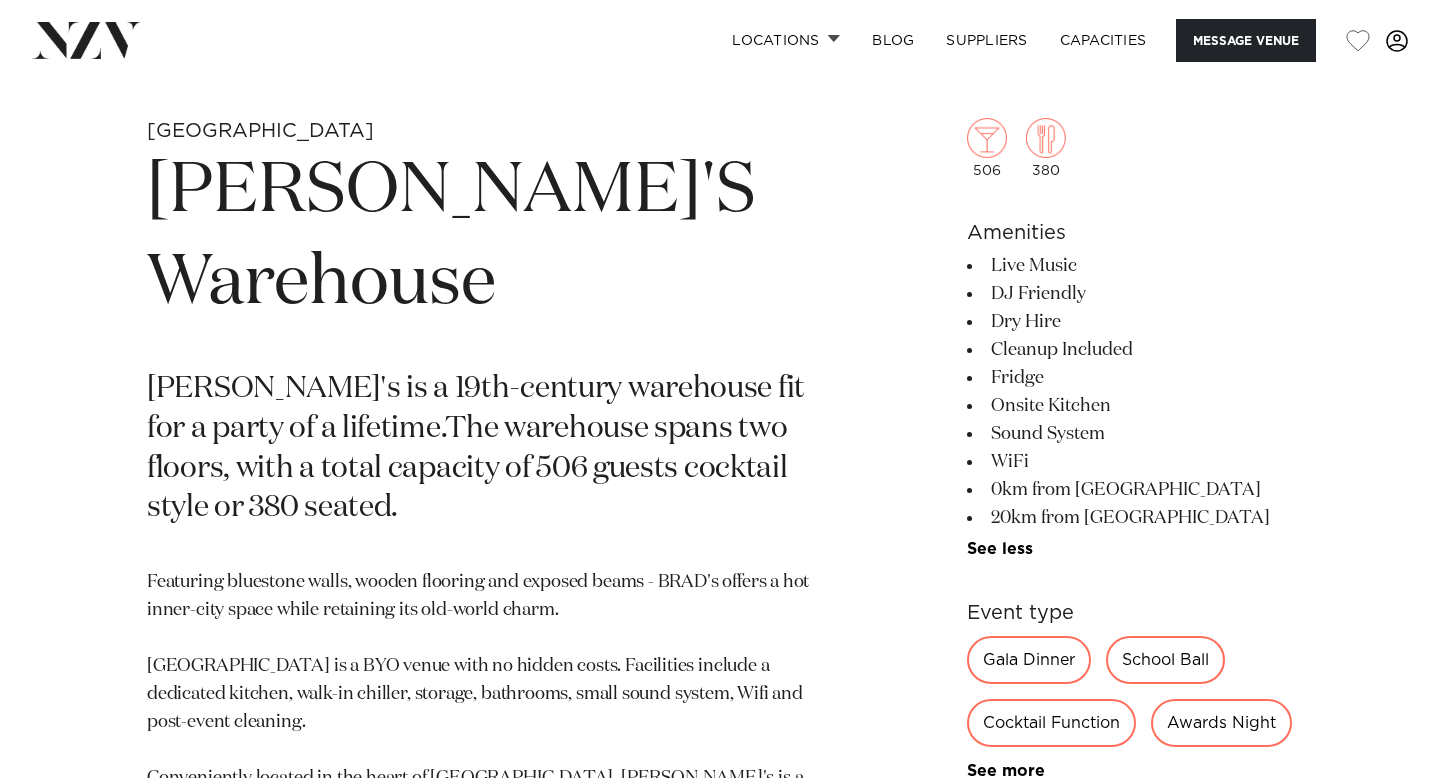 scroll, scrollTop: 811, scrollLeft: 0, axis: vertical 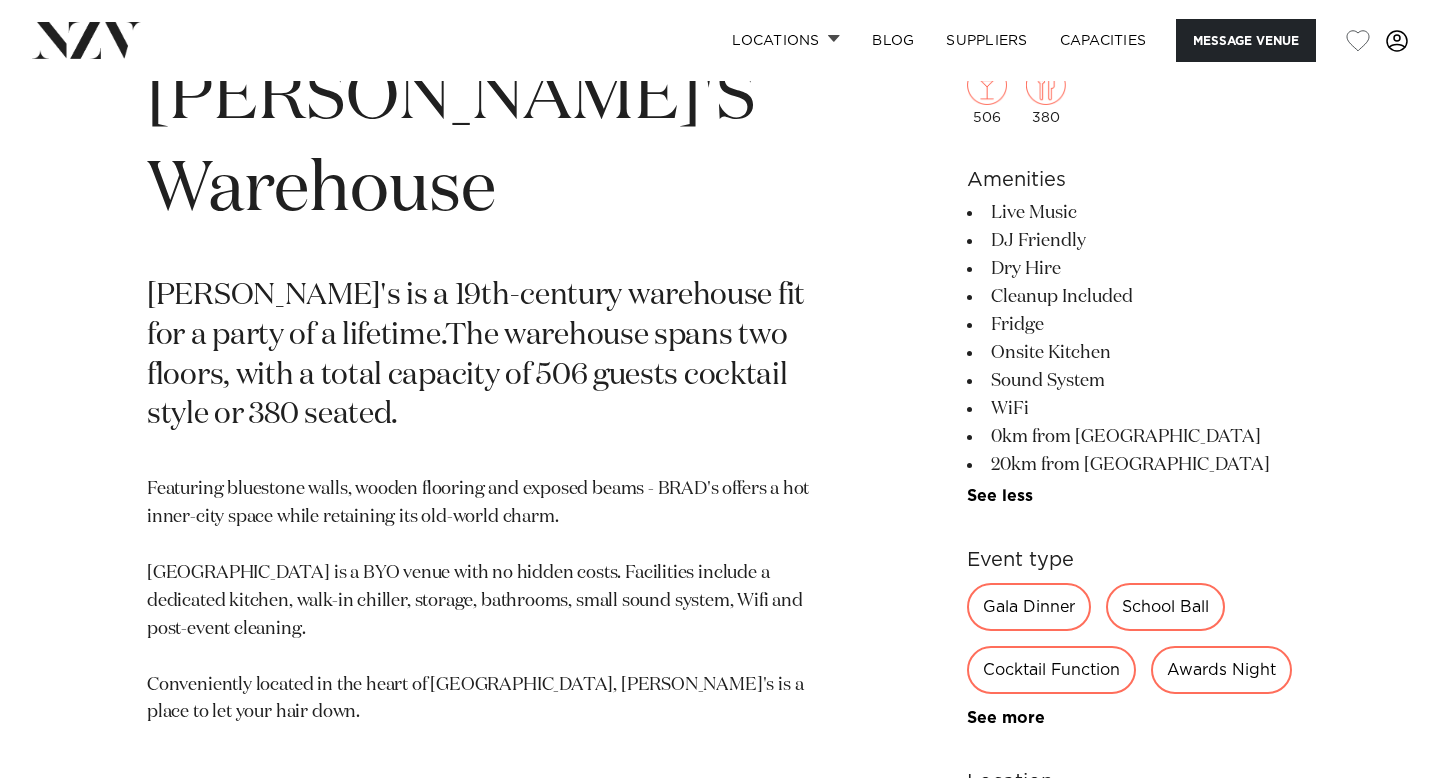 click on "School Ball" at bounding box center (1165, 607) 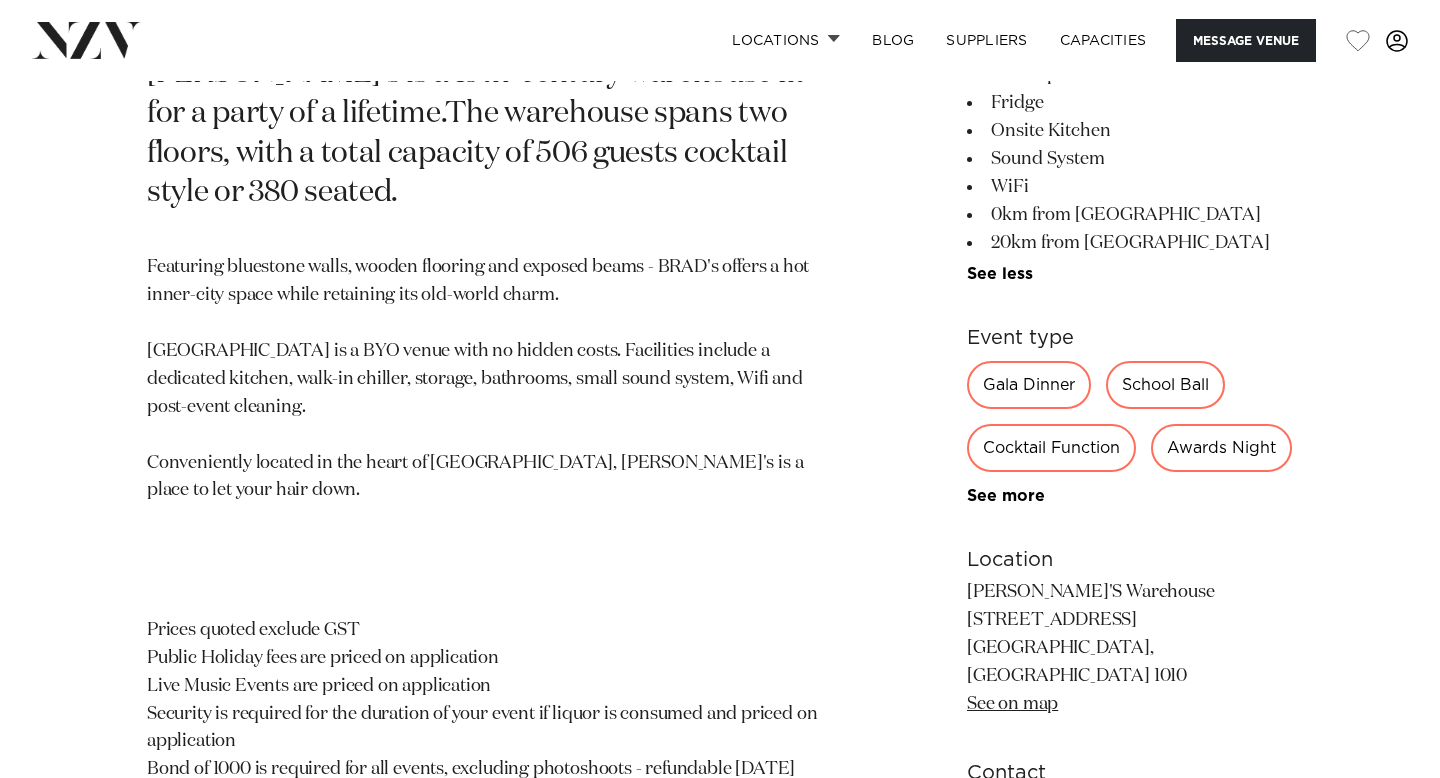 scroll, scrollTop: 1038, scrollLeft: 0, axis: vertical 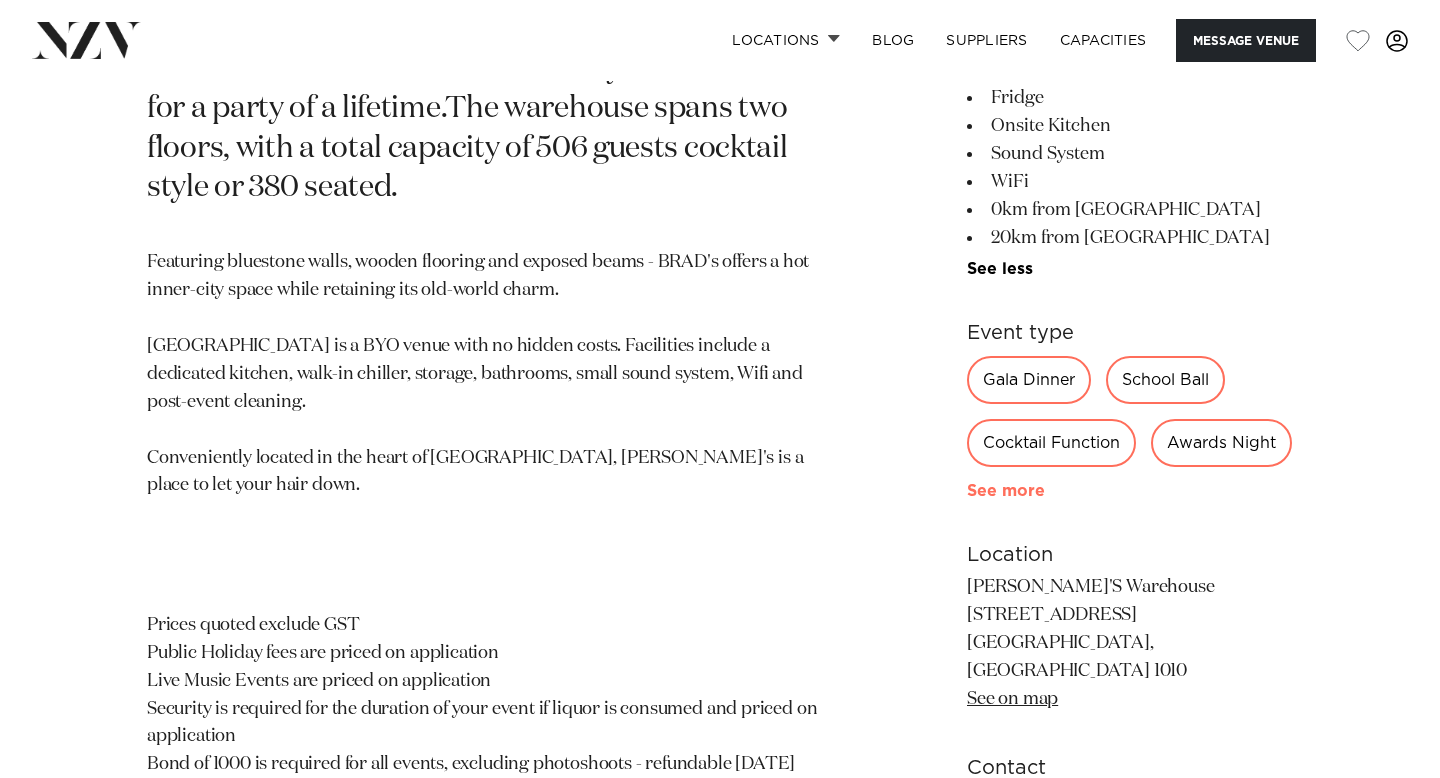 click on "See more" at bounding box center [1045, 491] 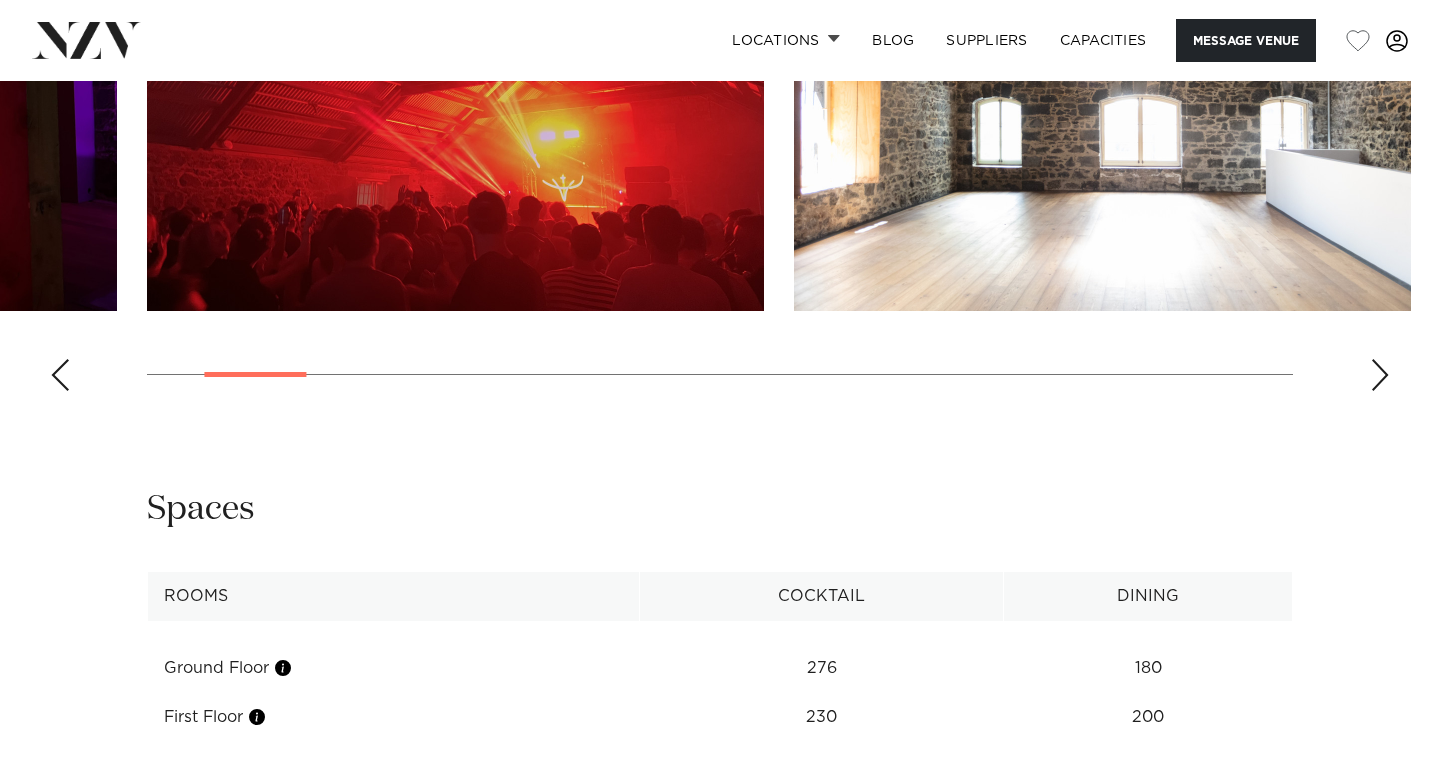 scroll, scrollTop: 2281, scrollLeft: 0, axis: vertical 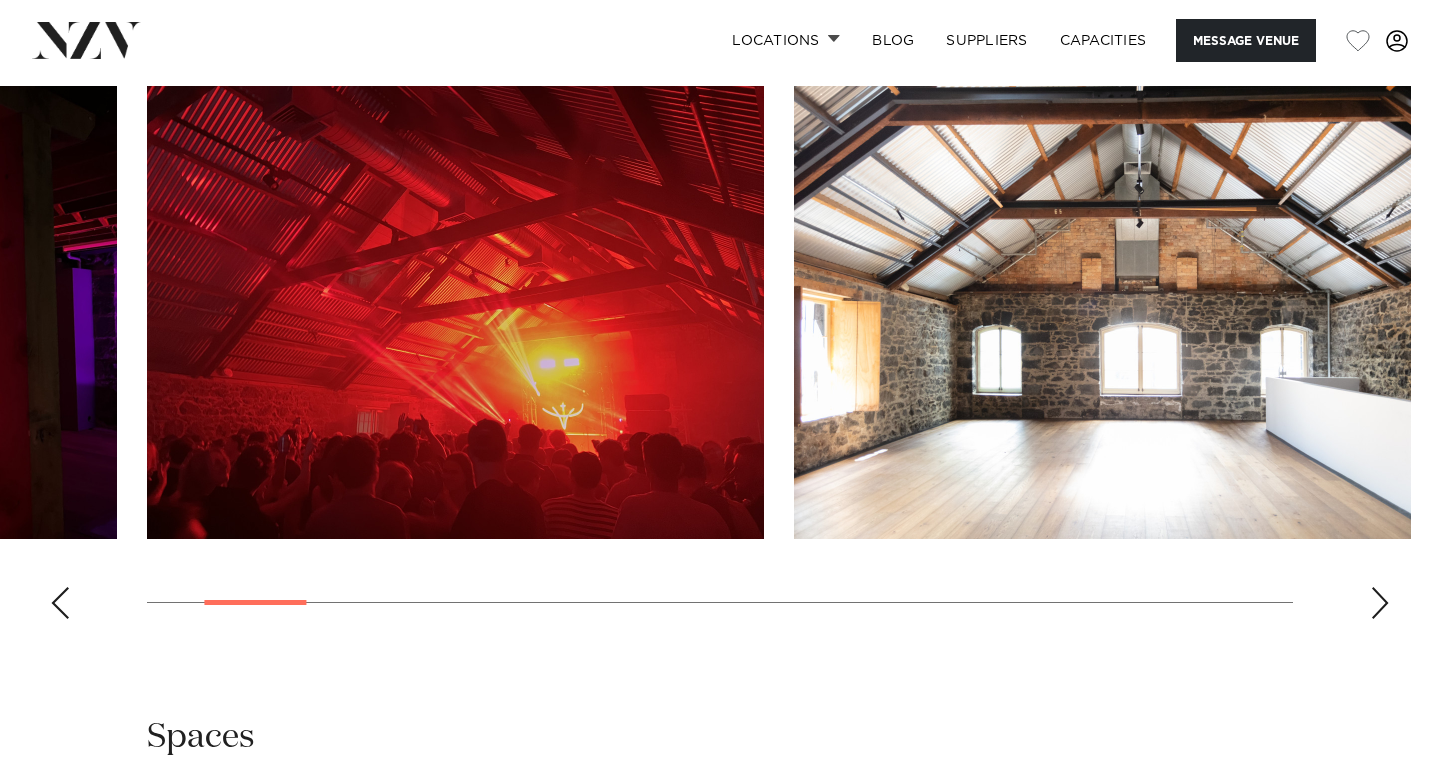 click at bounding box center [455, 312] 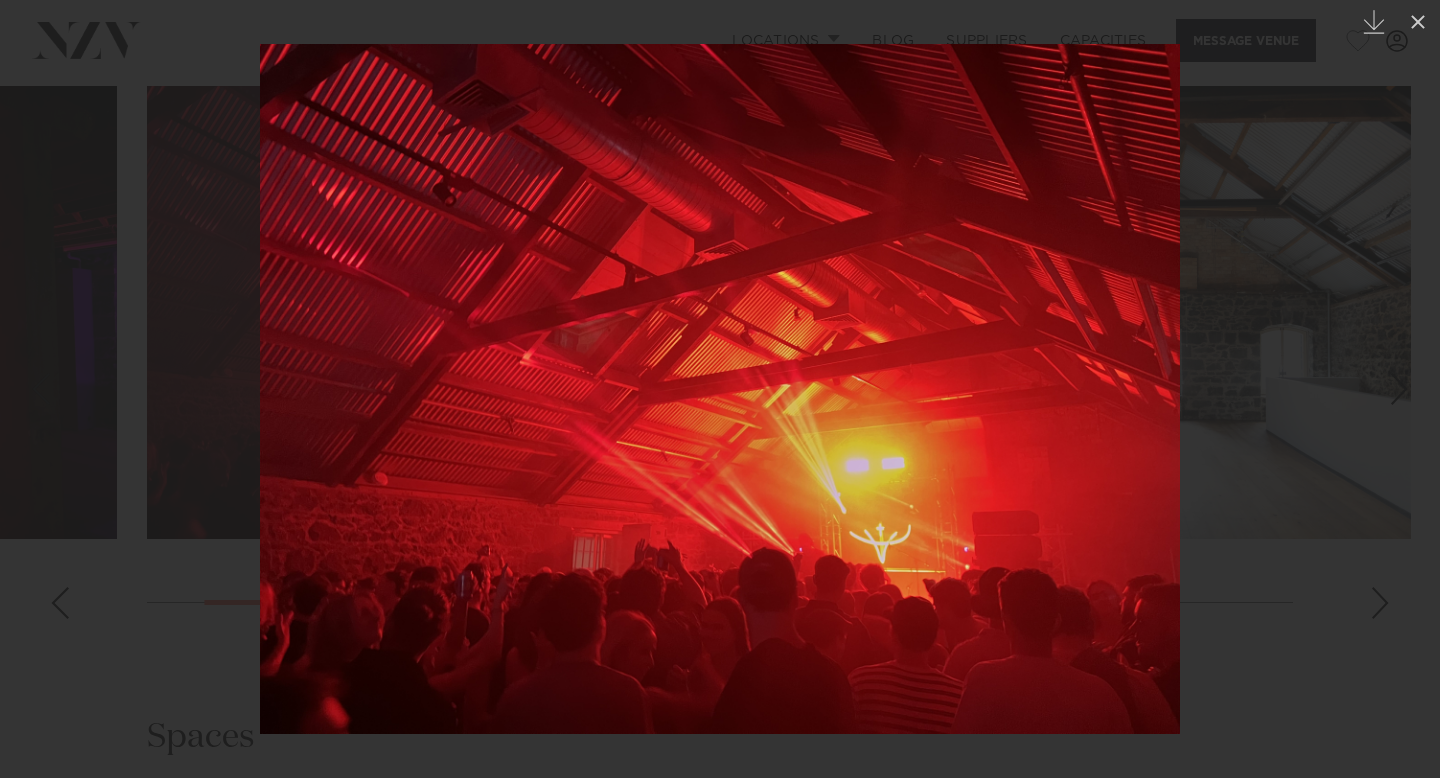 click at bounding box center [720, 389] 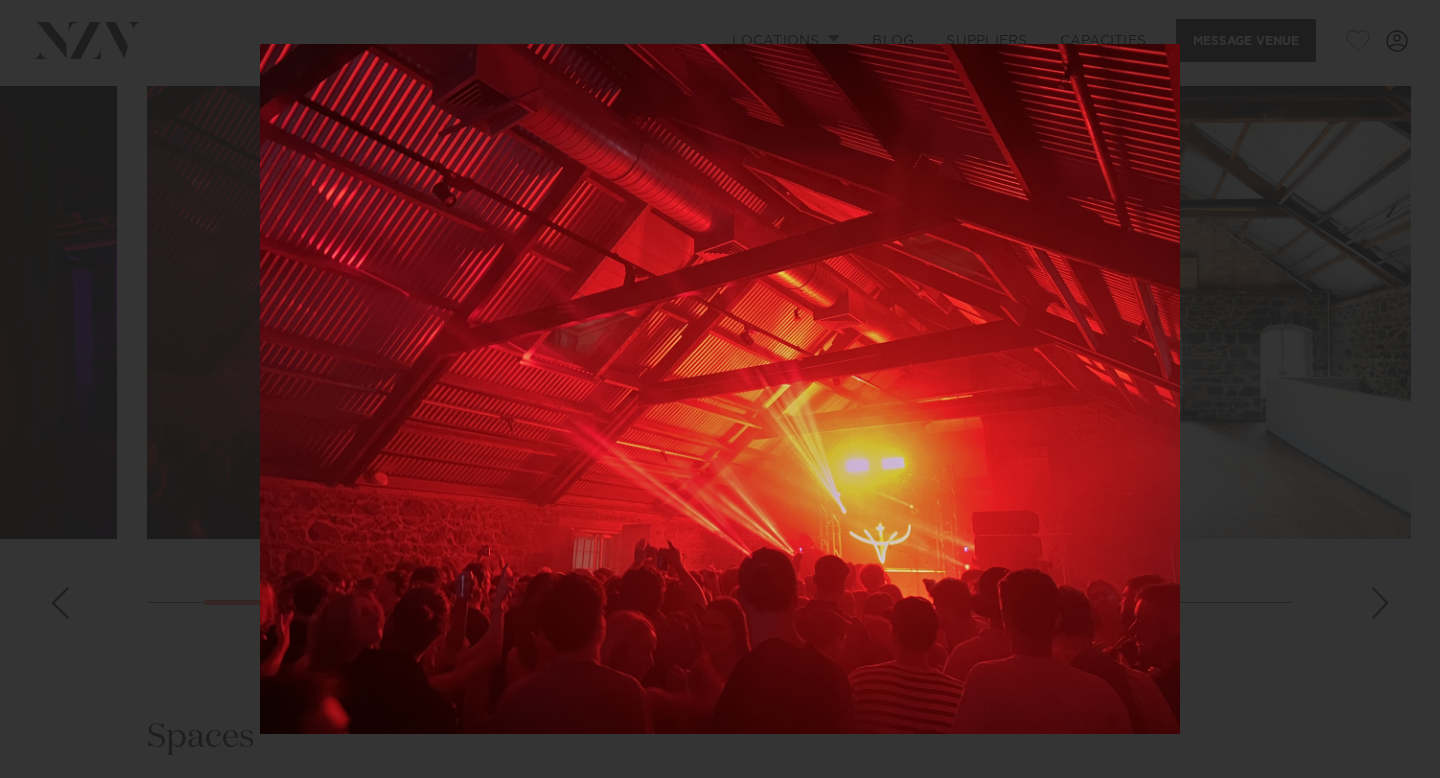 click at bounding box center (720, 389) 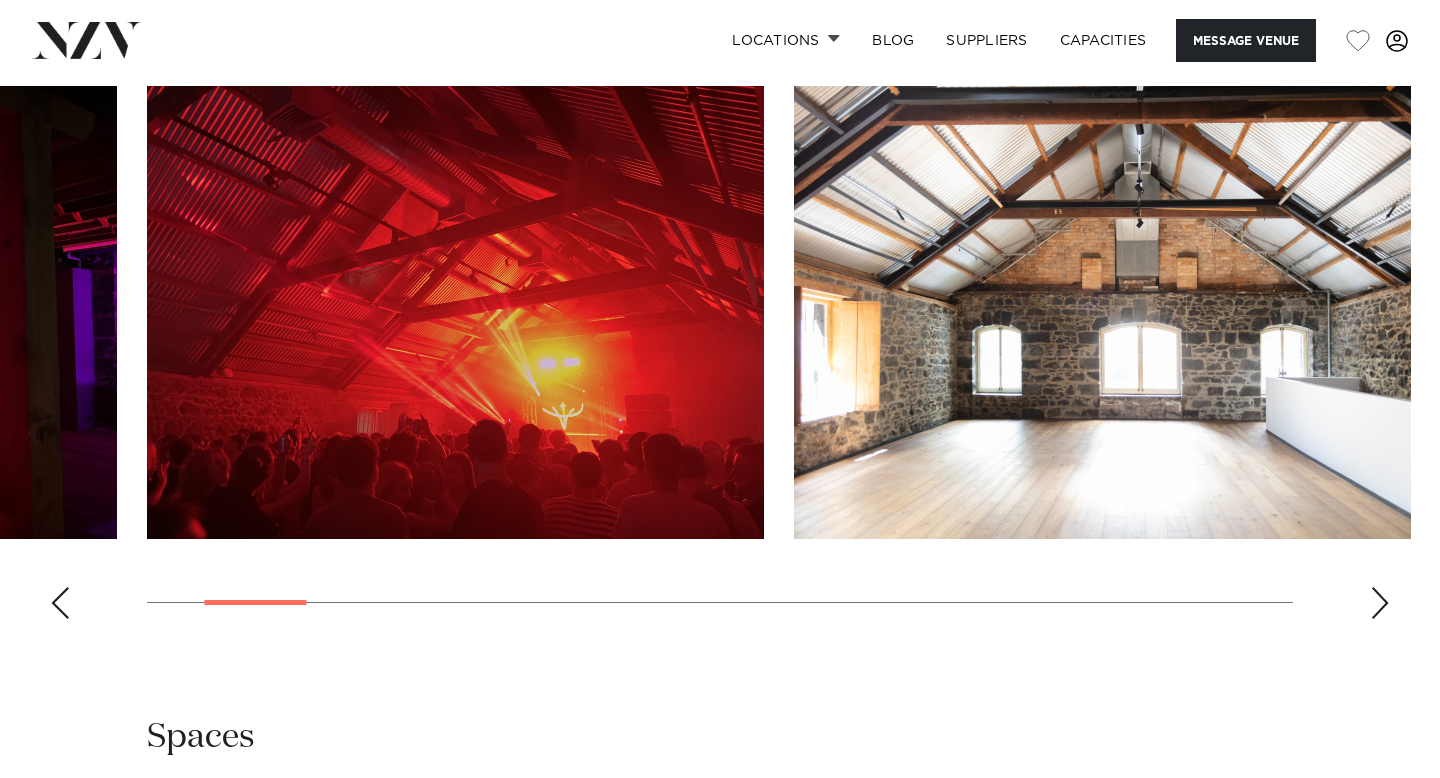 click at bounding box center (1380, 603) 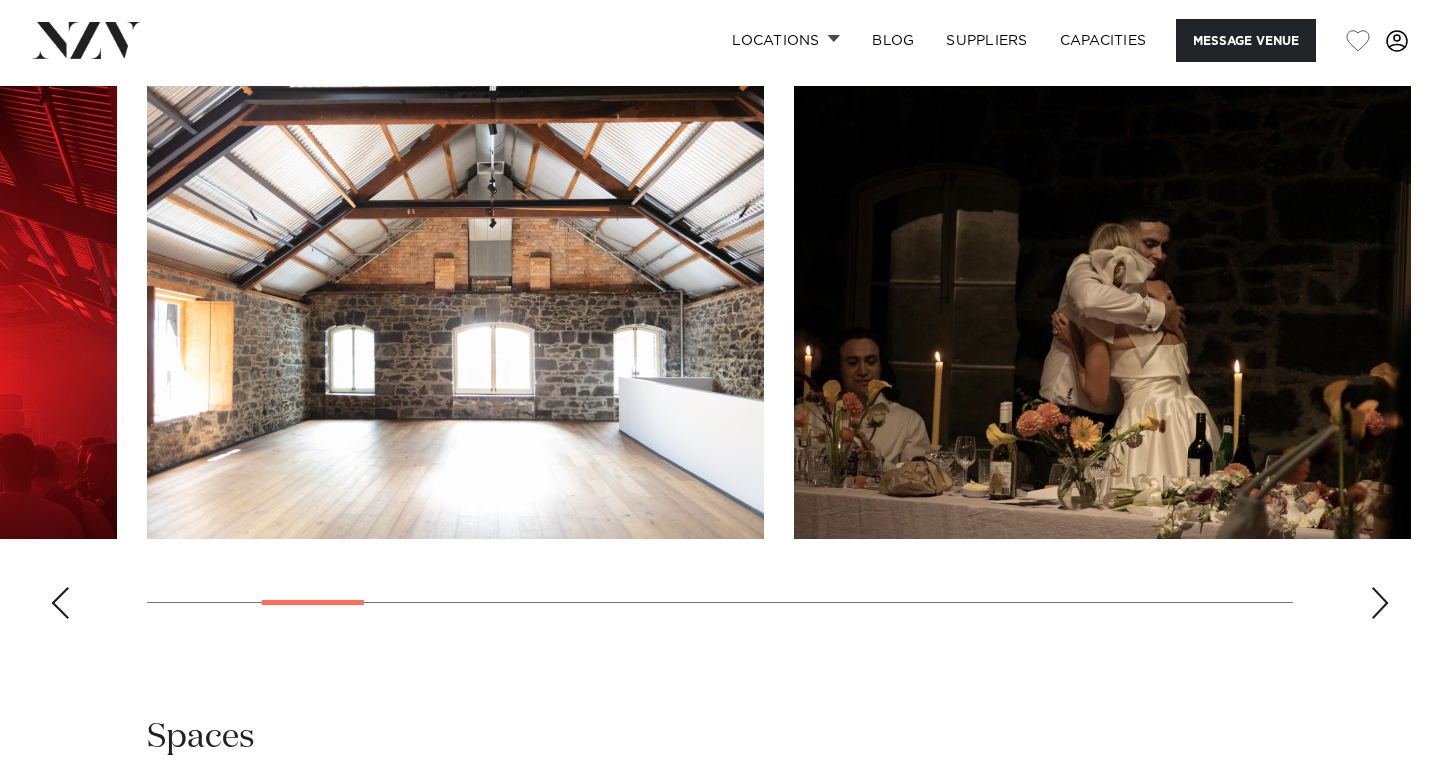 click at bounding box center [1380, 603] 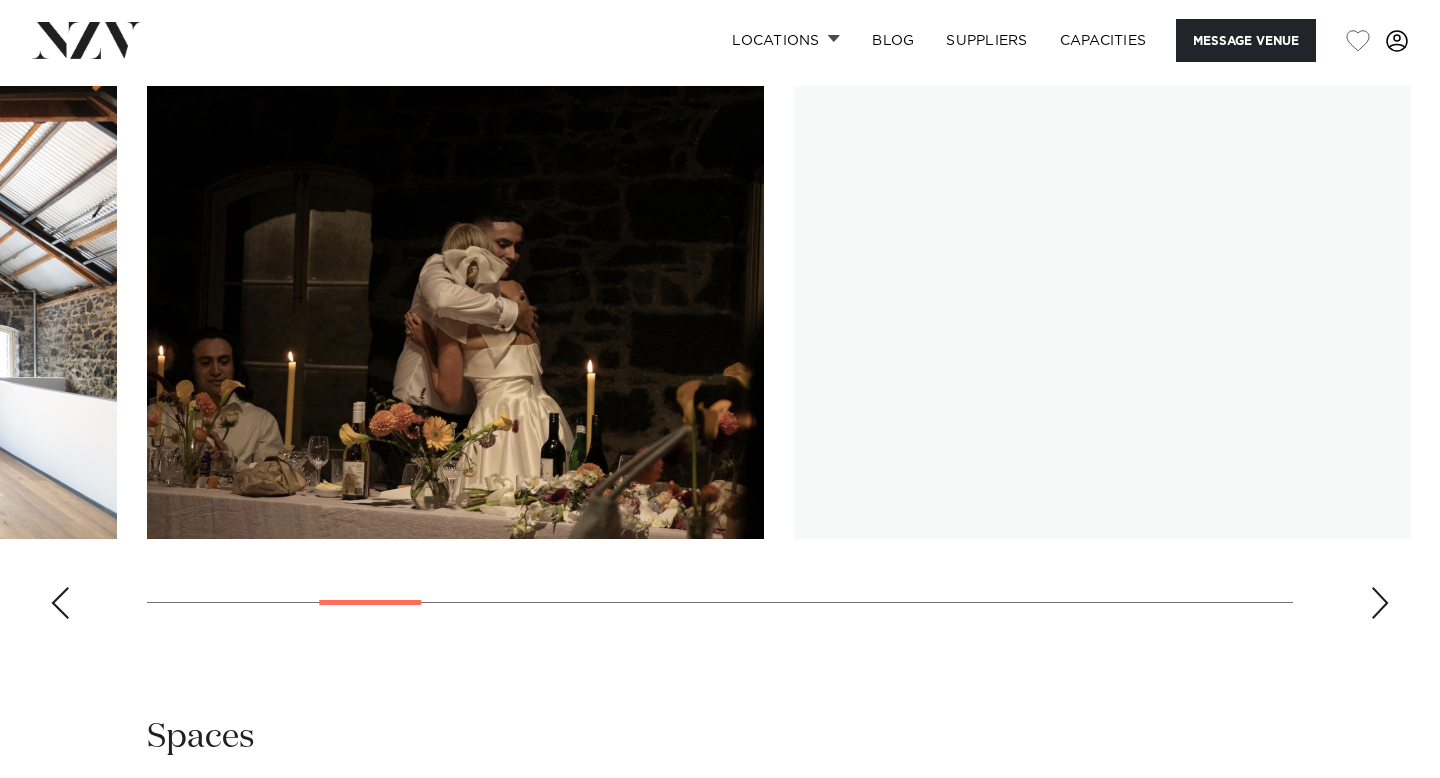 click at bounding box center (1380, 603) 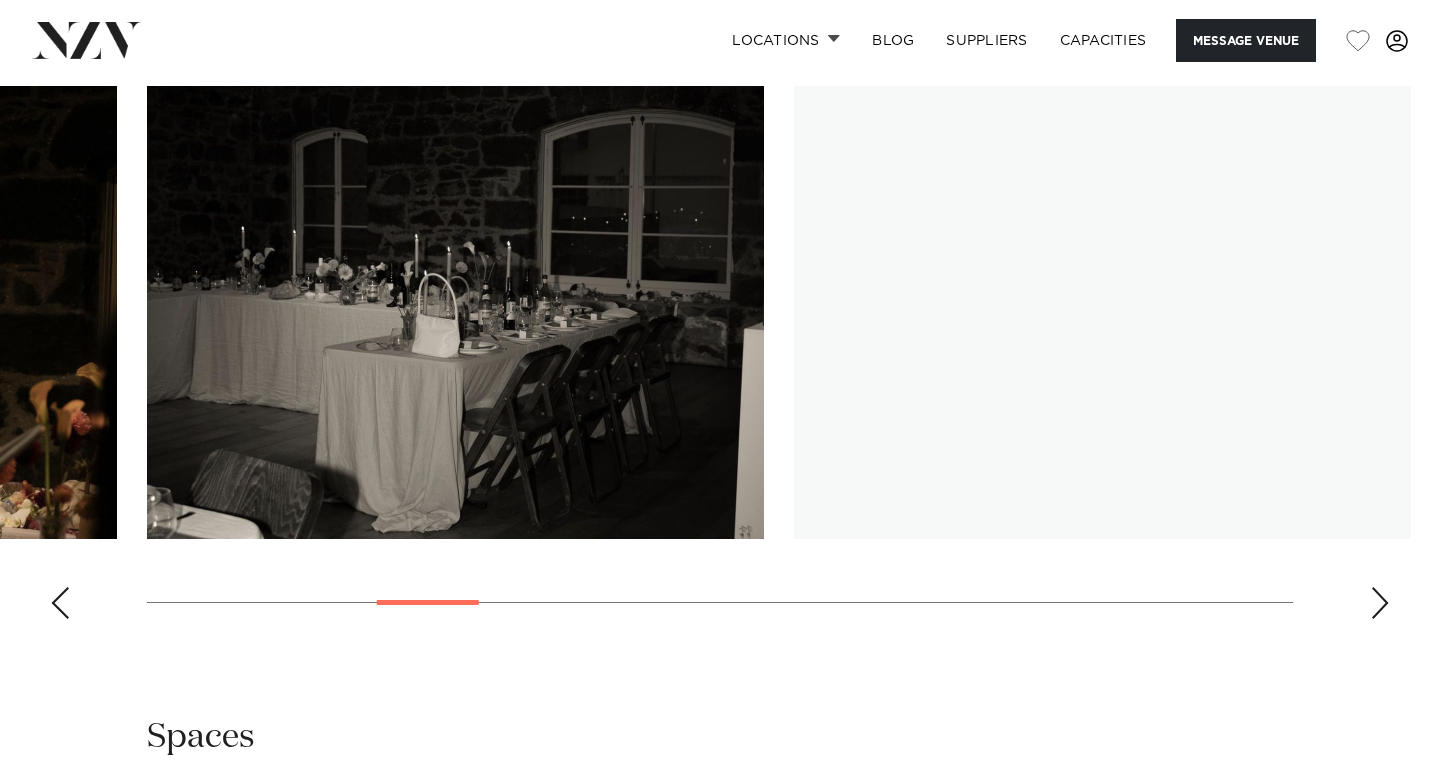 click at bounding box center [1380, 603] 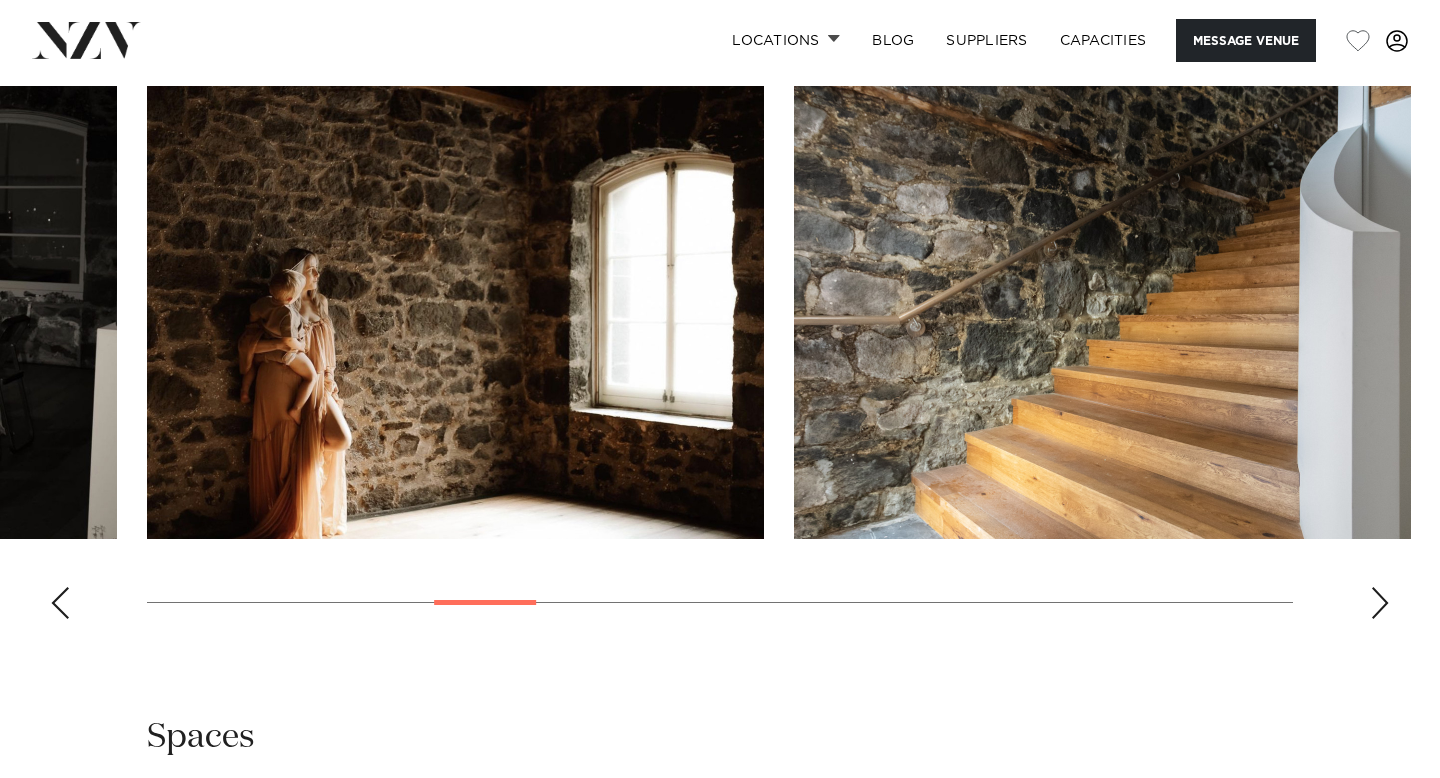 click at bounding box center [1380, 603] 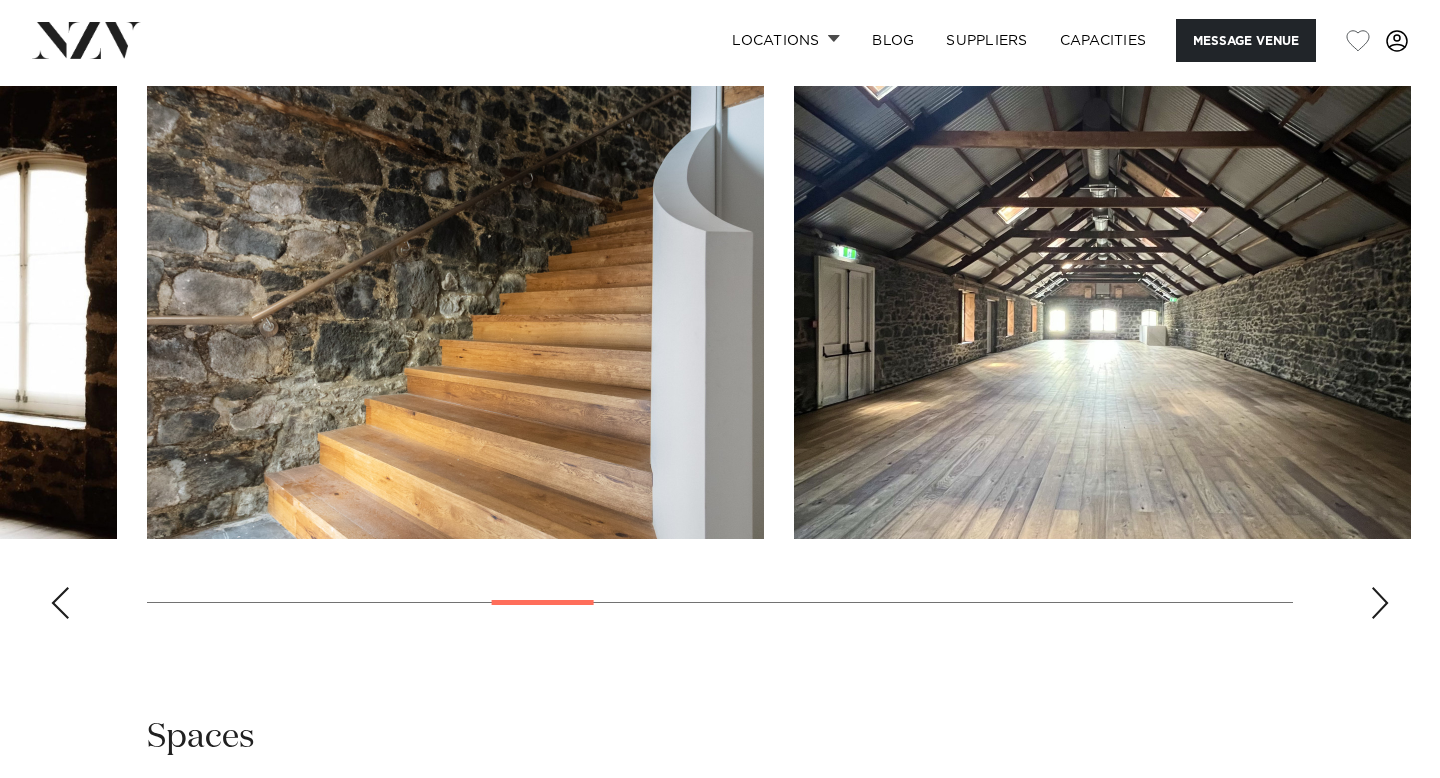 click at bounding box center [1380, 603] 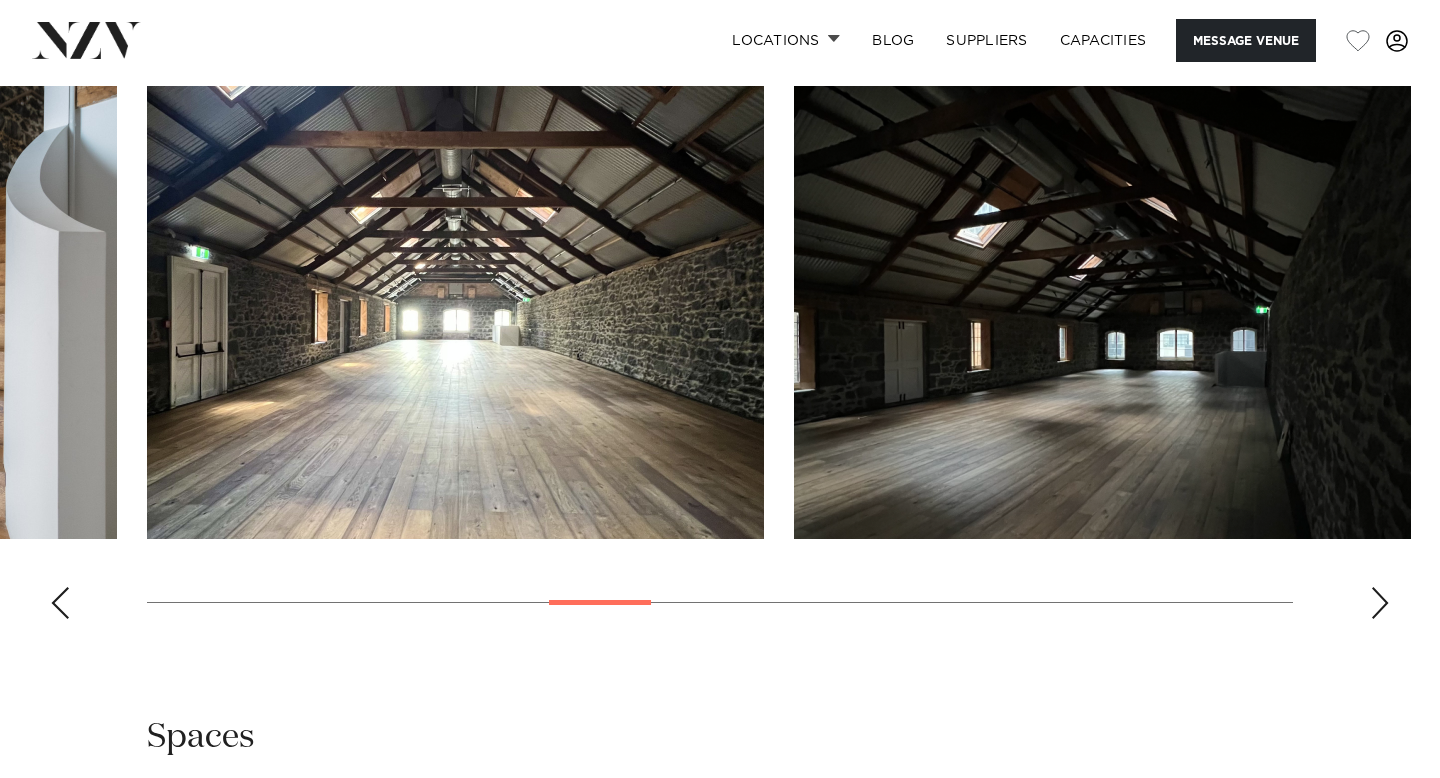 click at bounding box center (1380, 603) 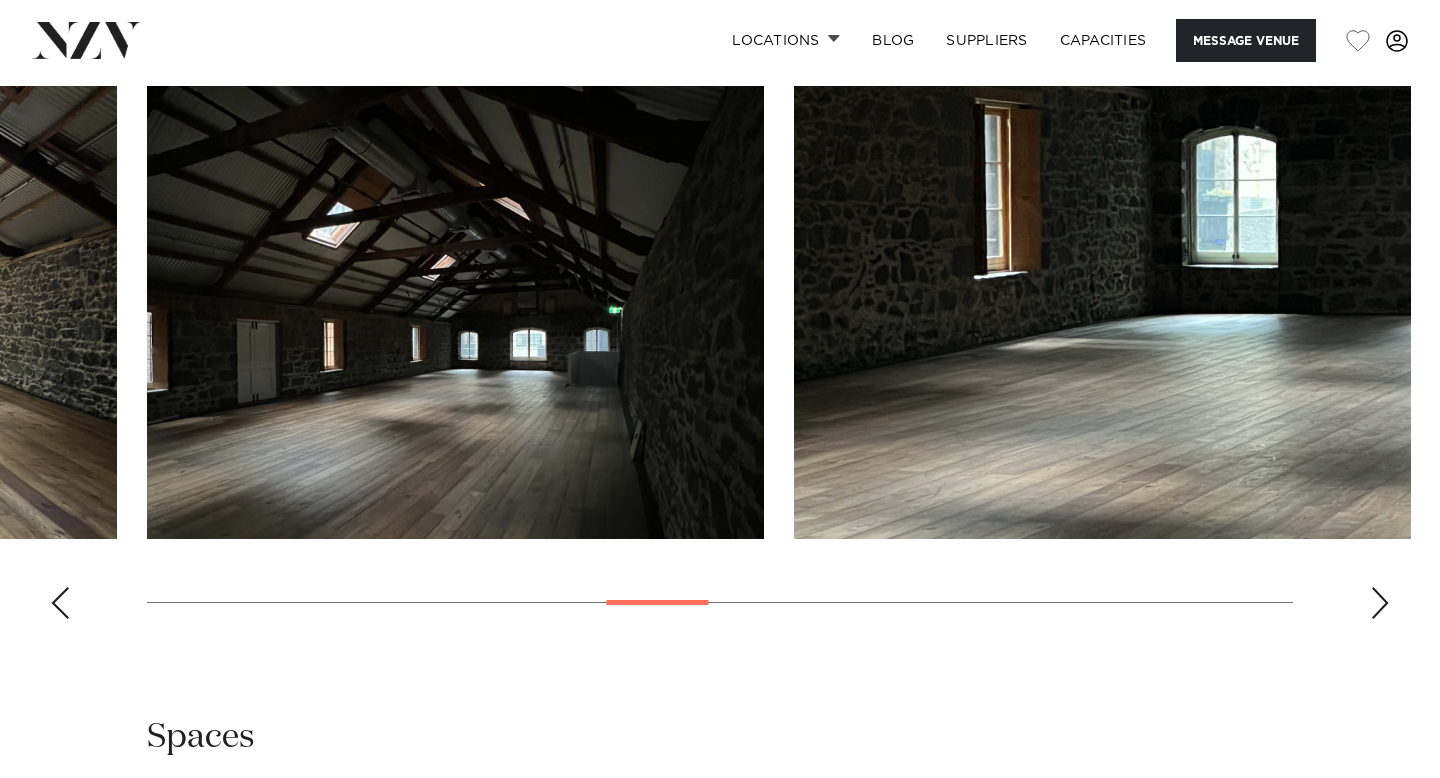 click at bounding box center (1380, 603) 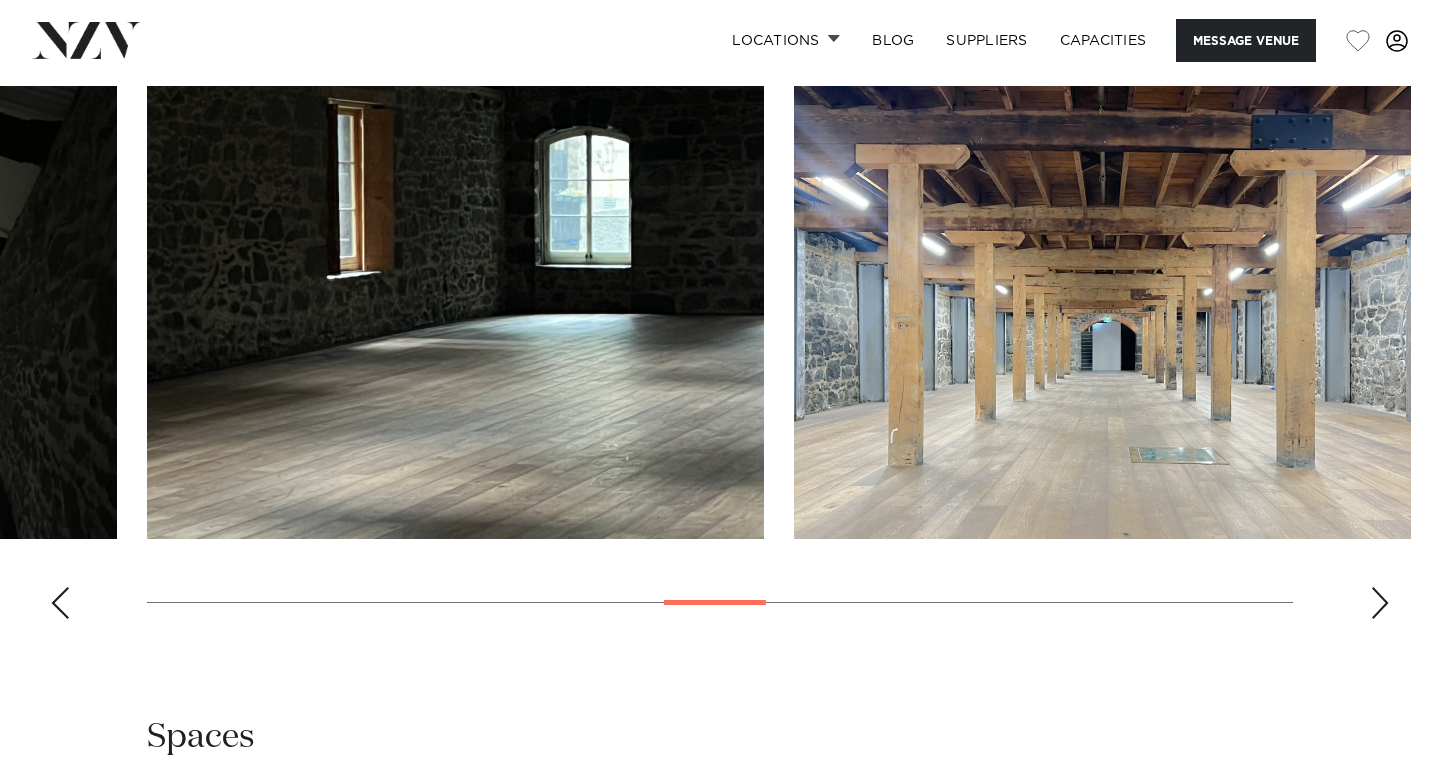 click at bounding box center [1380, 603] 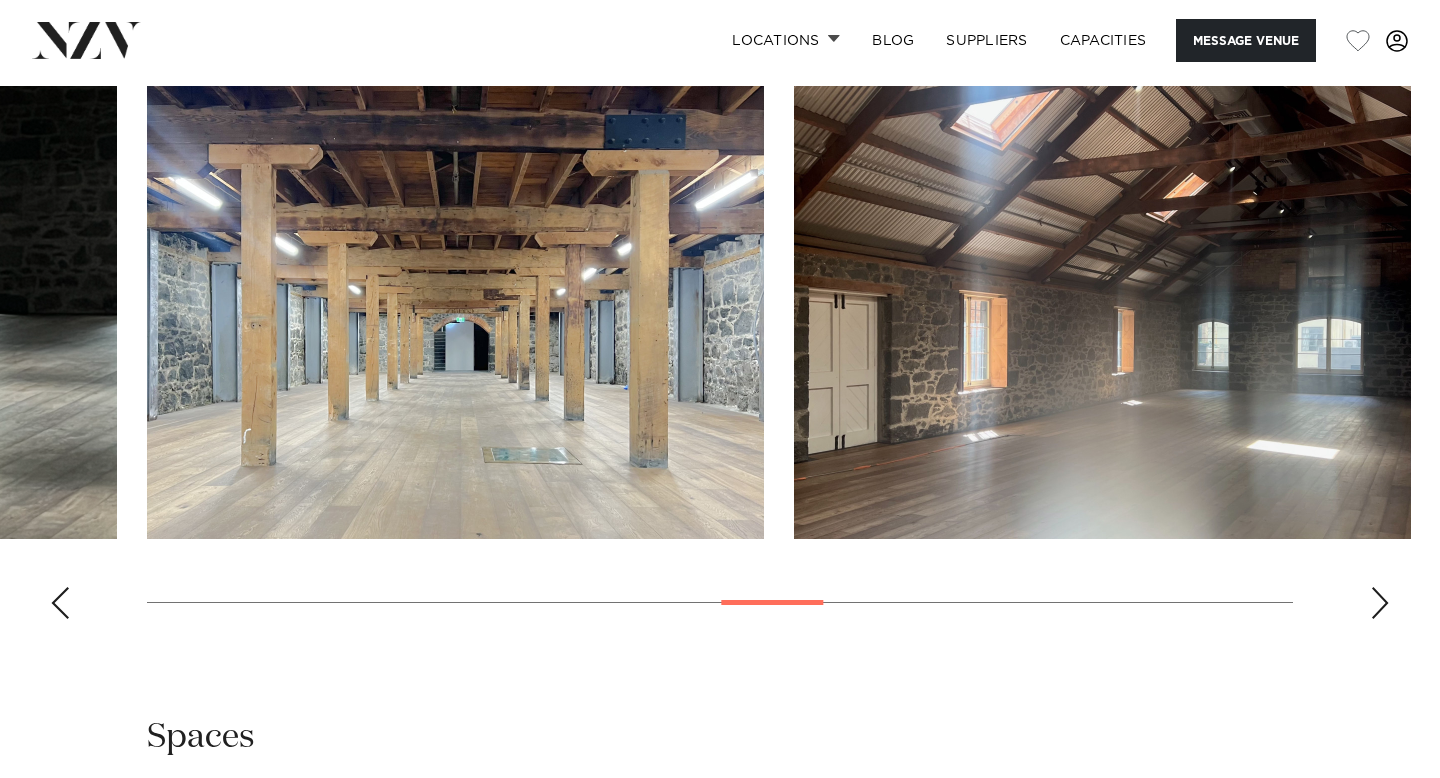 click at bounding box center (1380, 603) 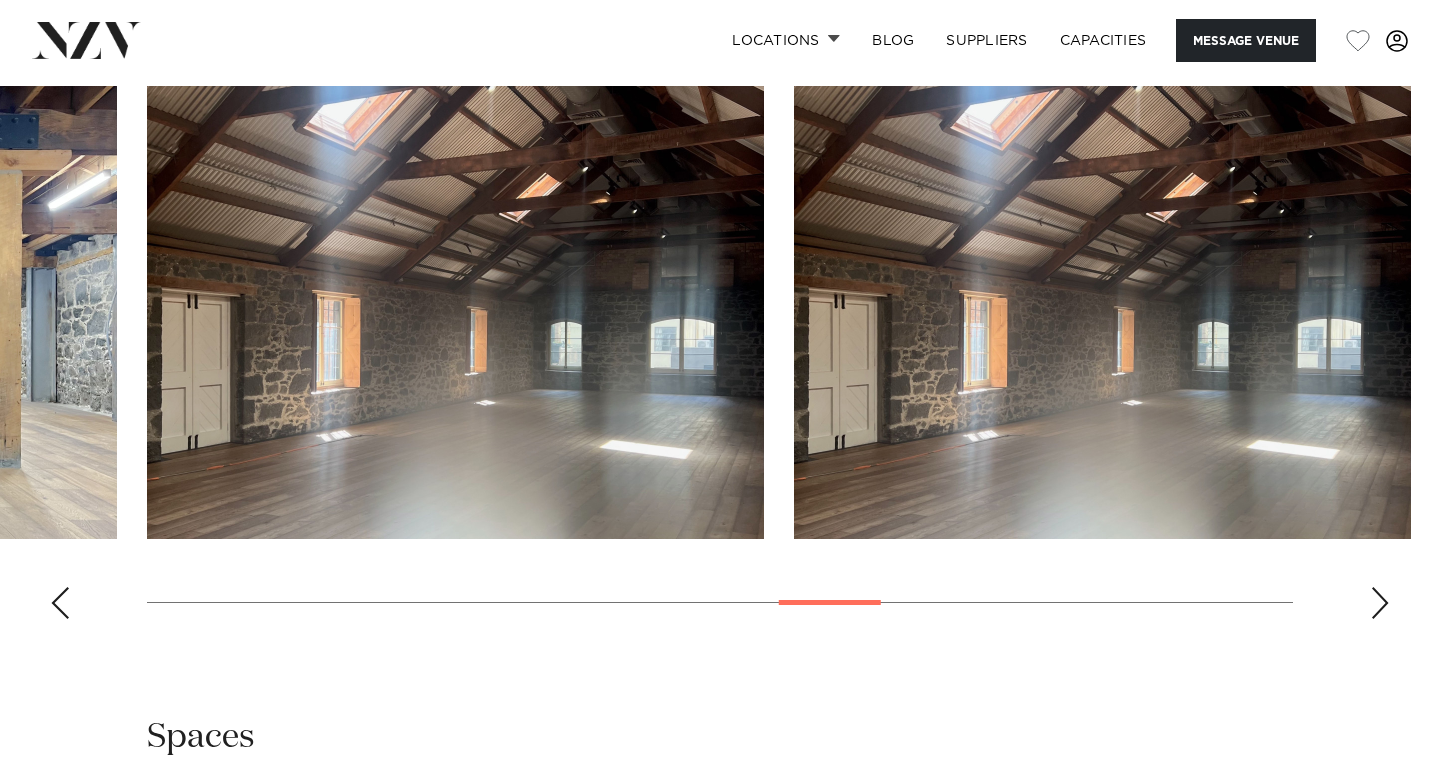 click at bounding box center [720, 360] 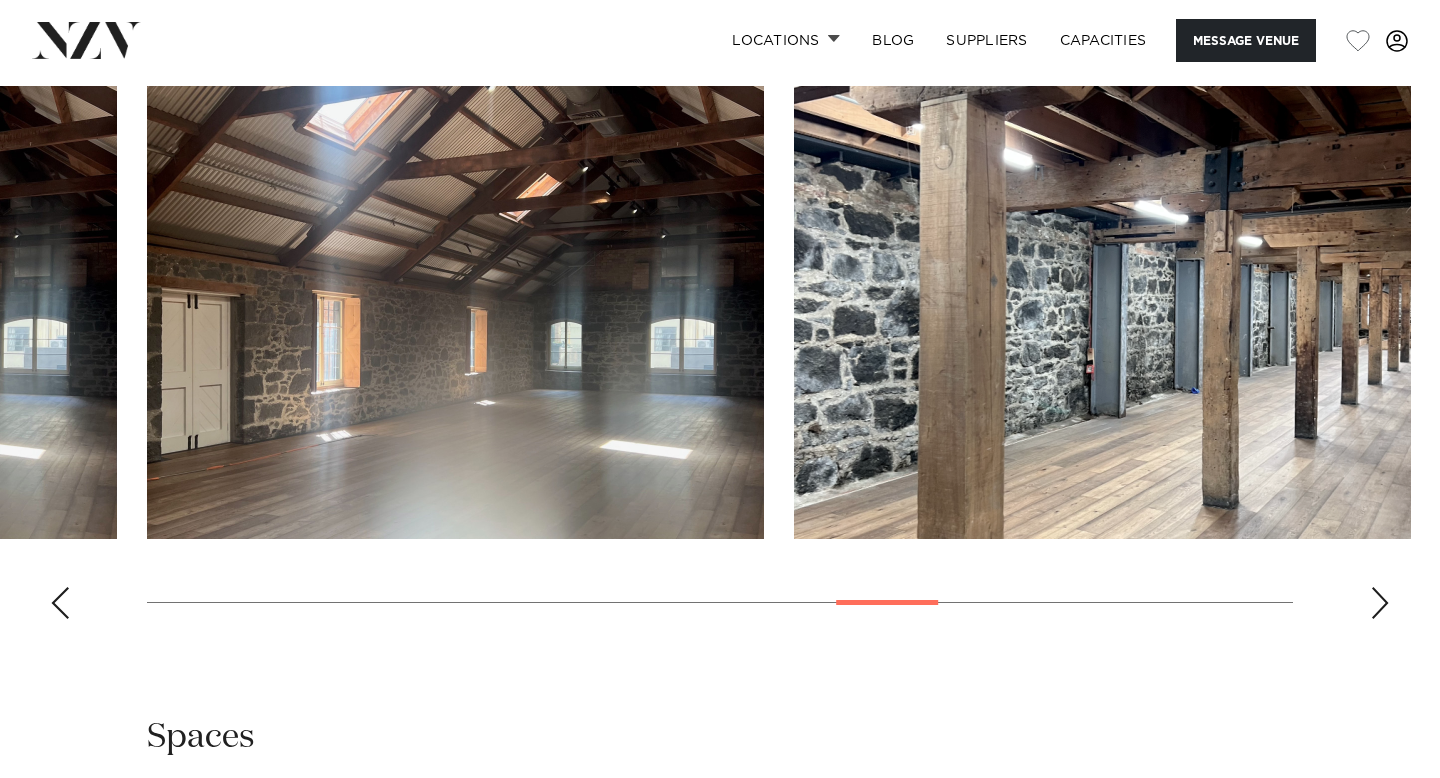 click at bounding box center [1380, 603] 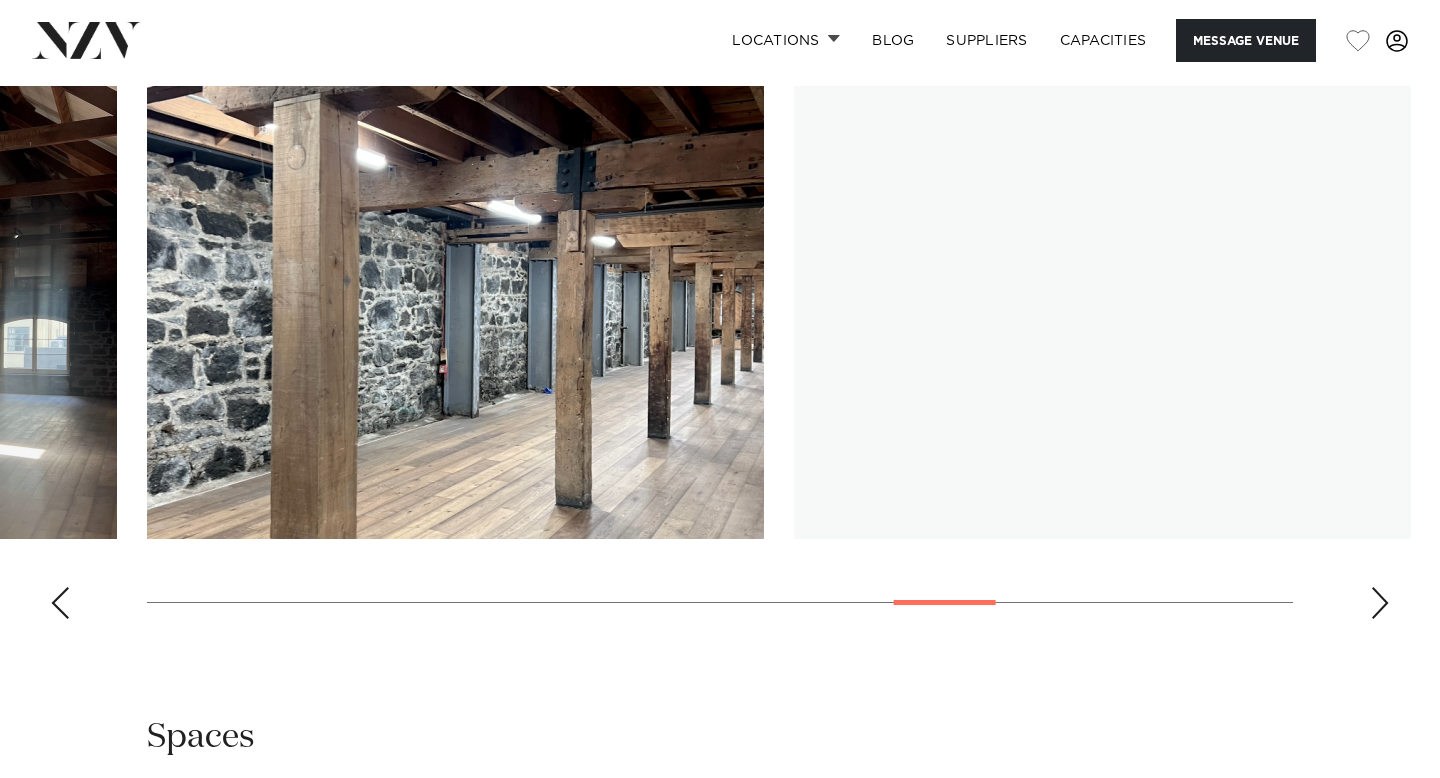 click at bounding box center (1380, 603) 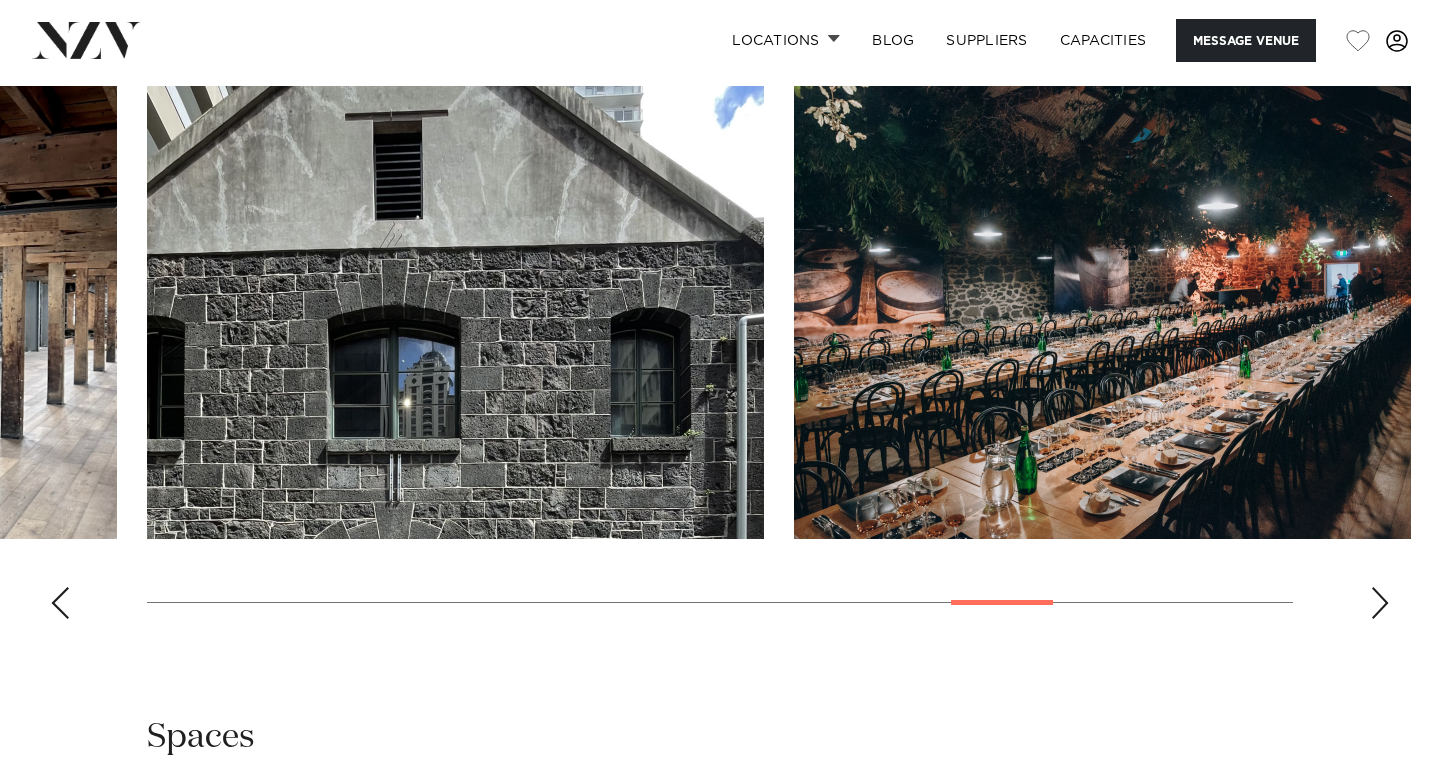 click at bounding box center (60, 603) 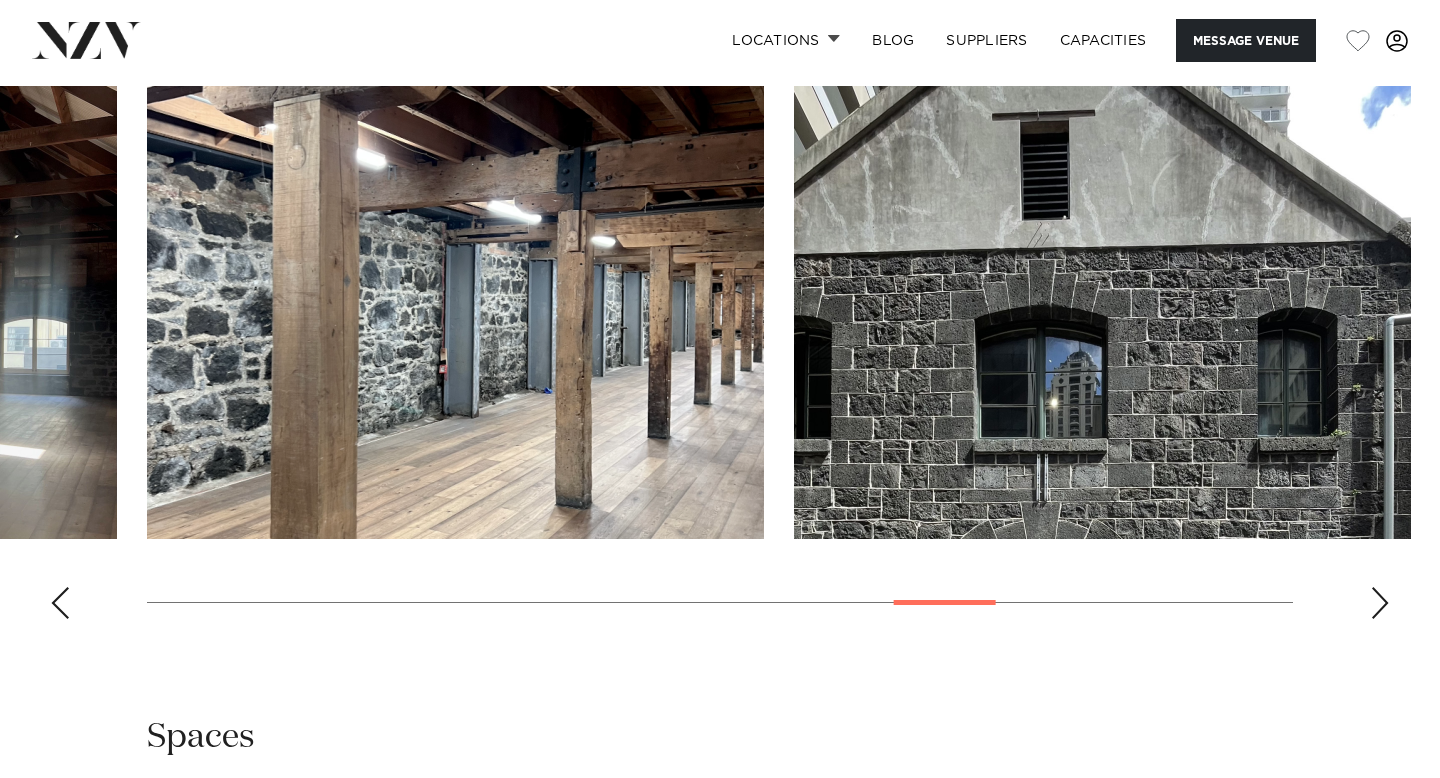click at bounding box center [60, 603] 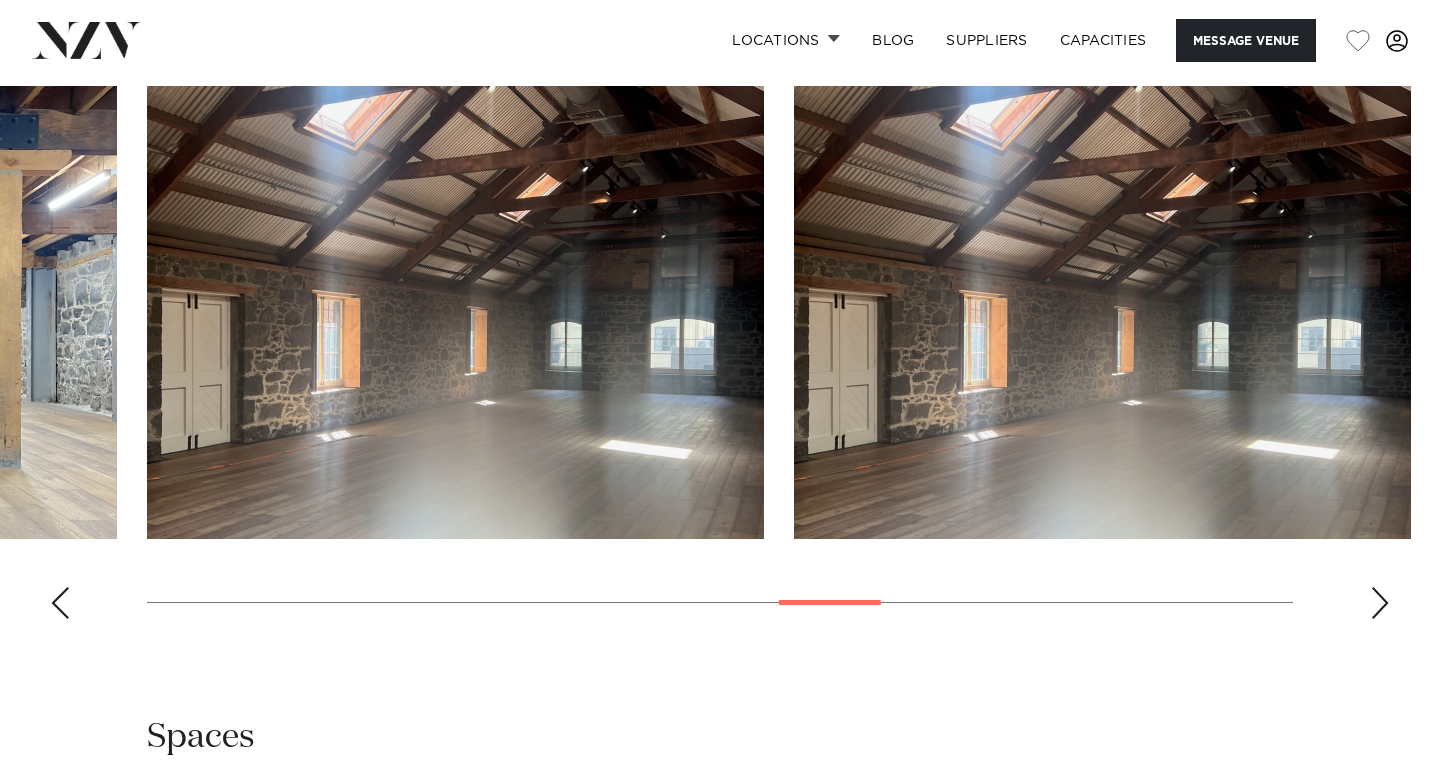 click at bounding box center (60, 603) 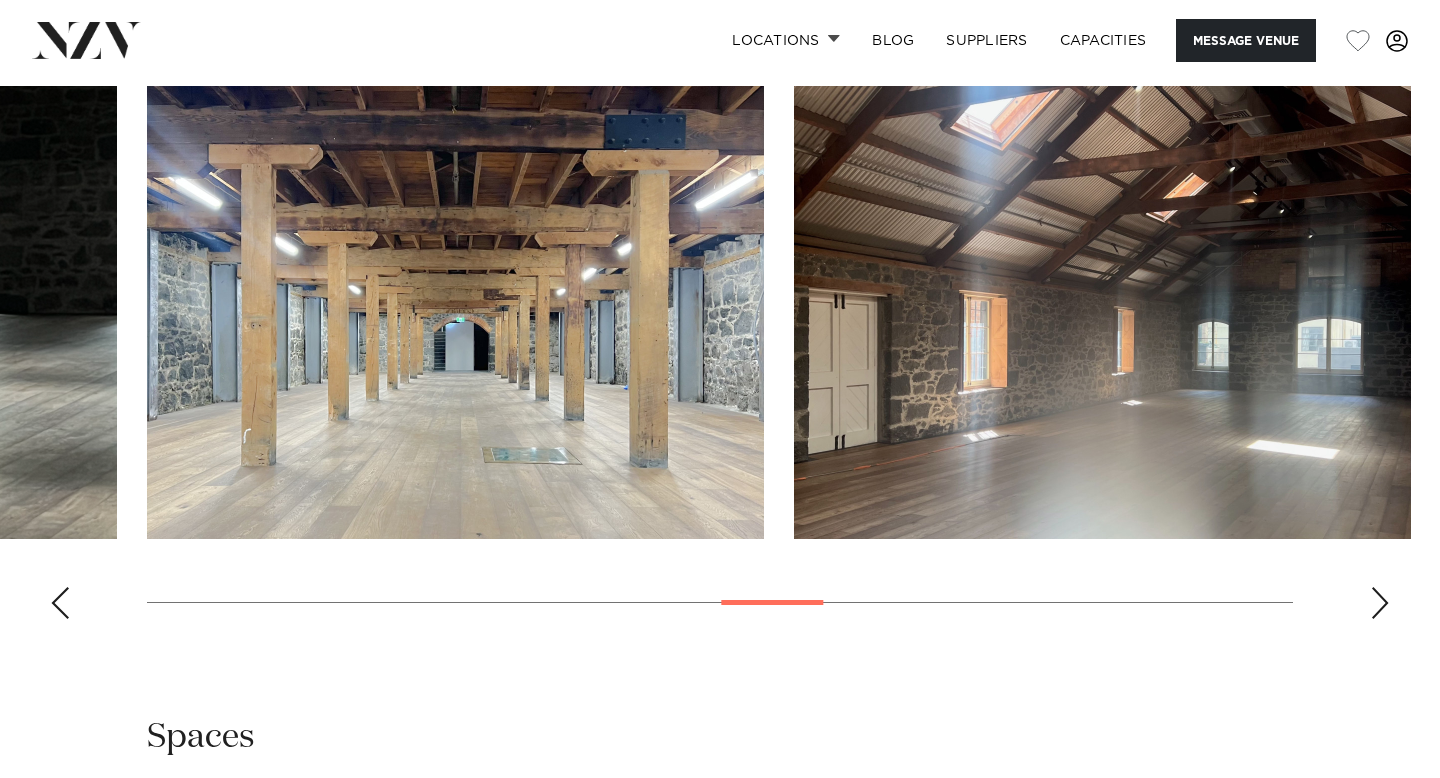 click at bounding box center (60, 603) 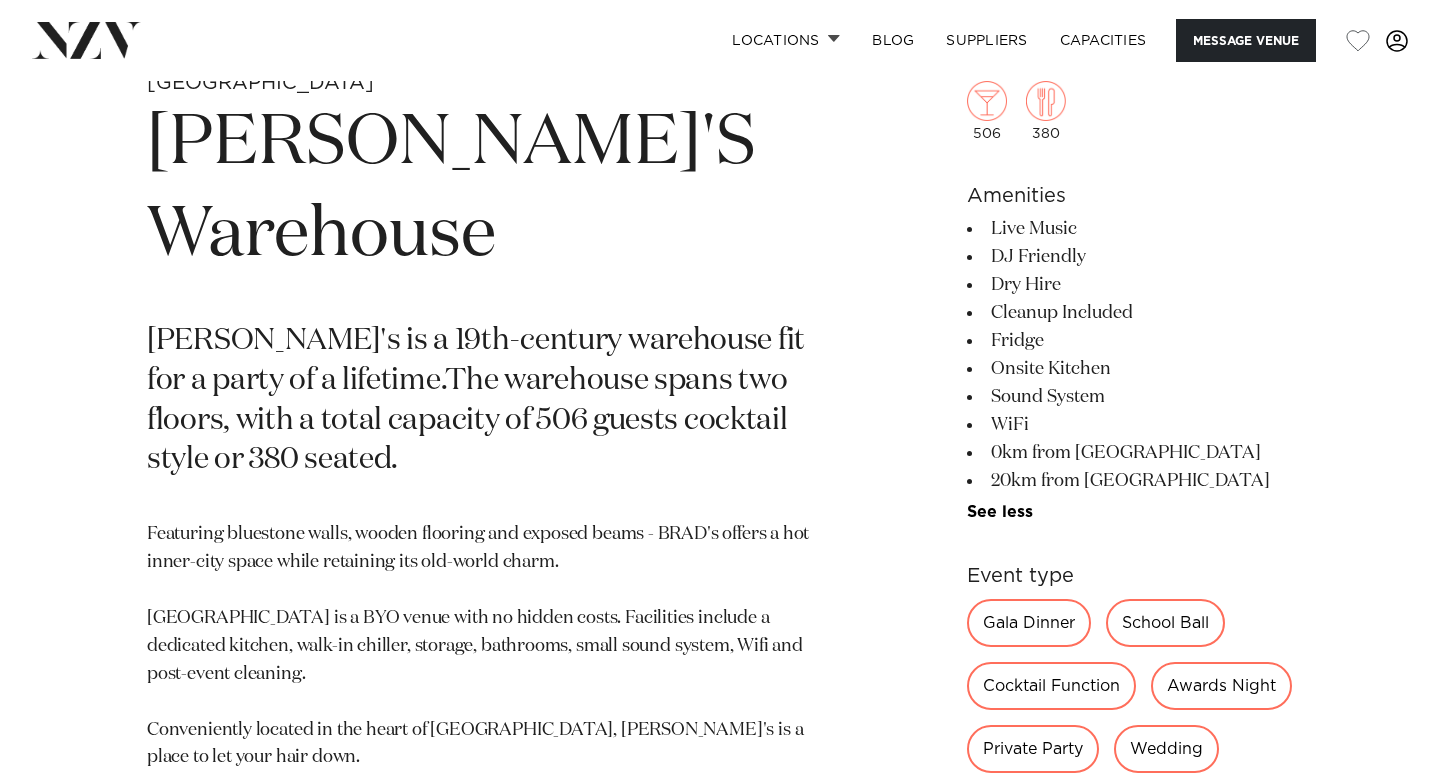 scroll, scrollTop: 791, scrollLeft: 0, axis: vertical 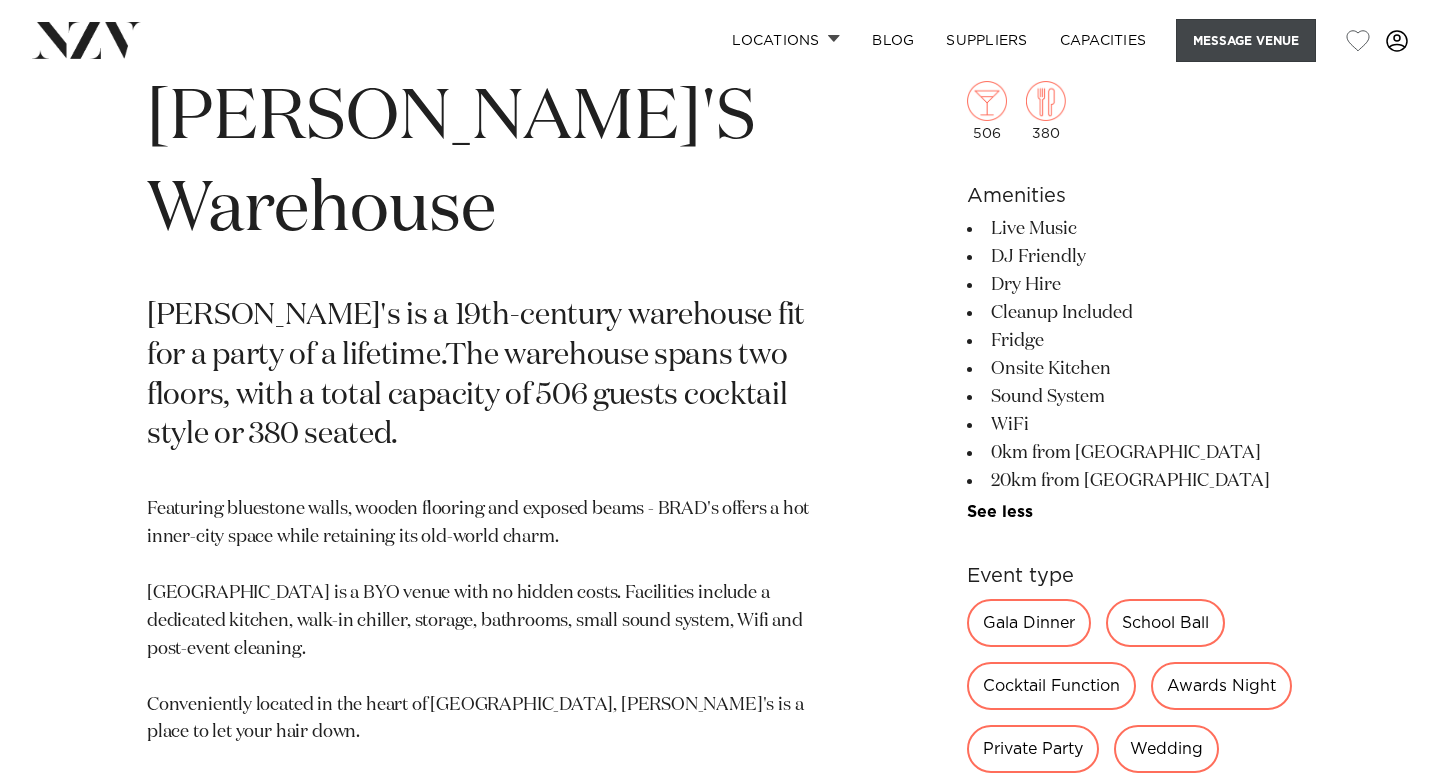 click on "Message Venue" at bounding box center (1246, 40) 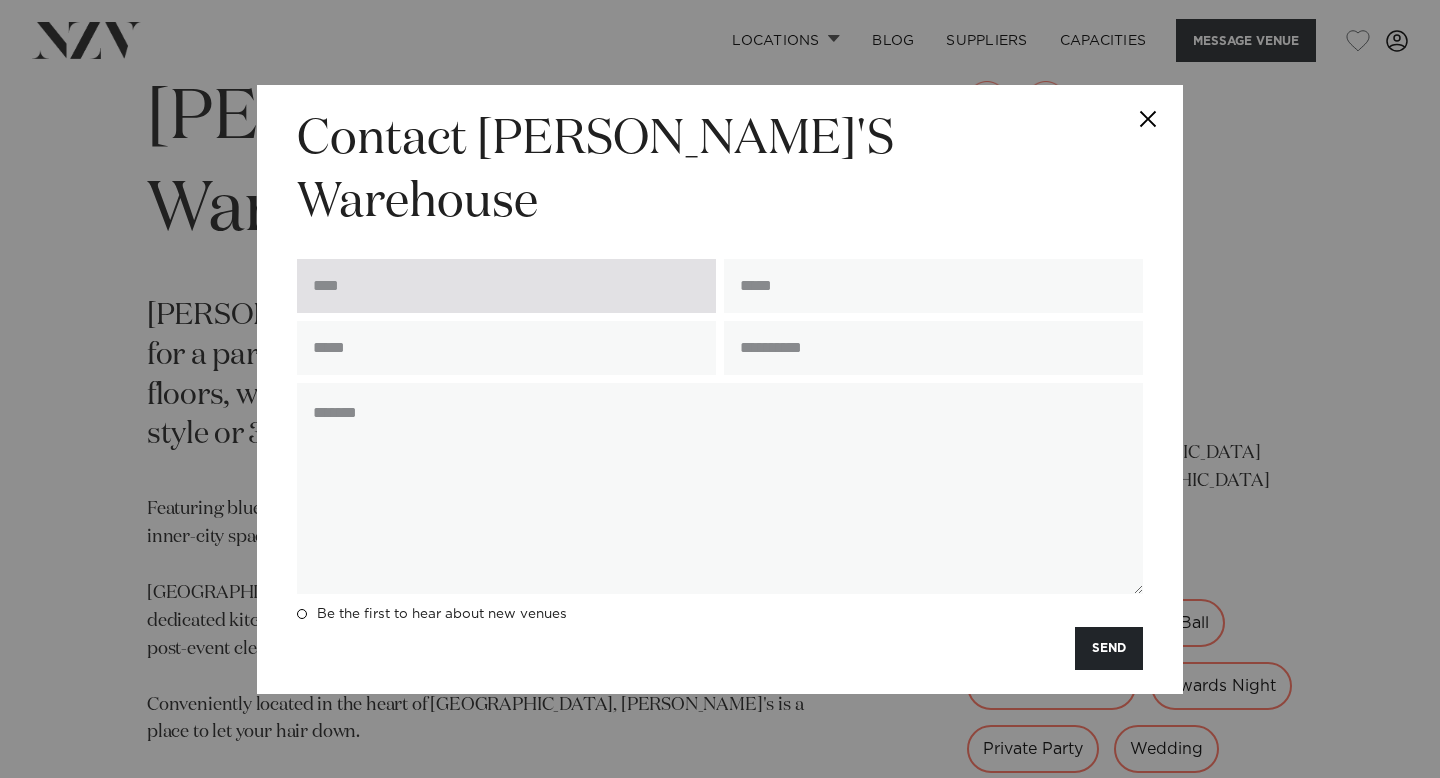 click at bounding box center [506, 286] 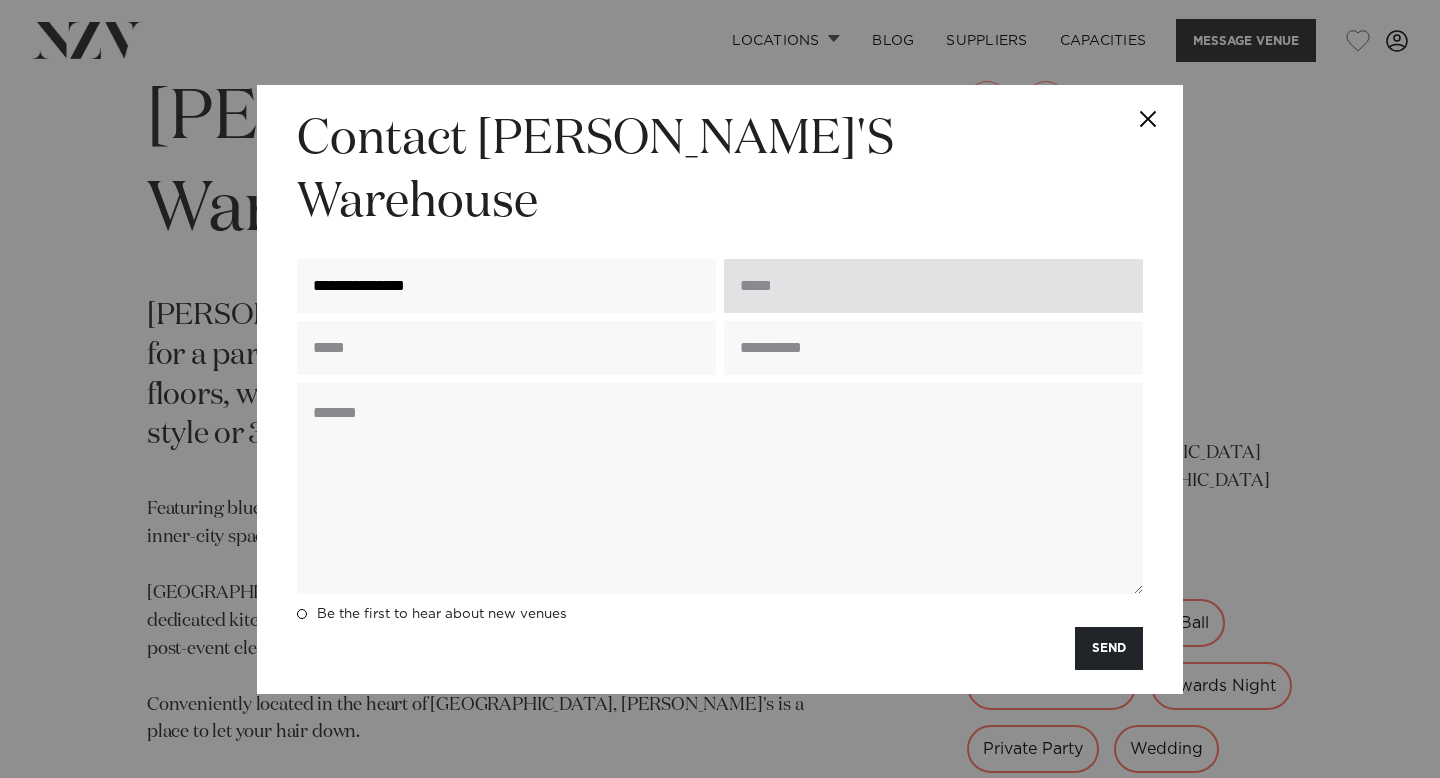type on "**********" 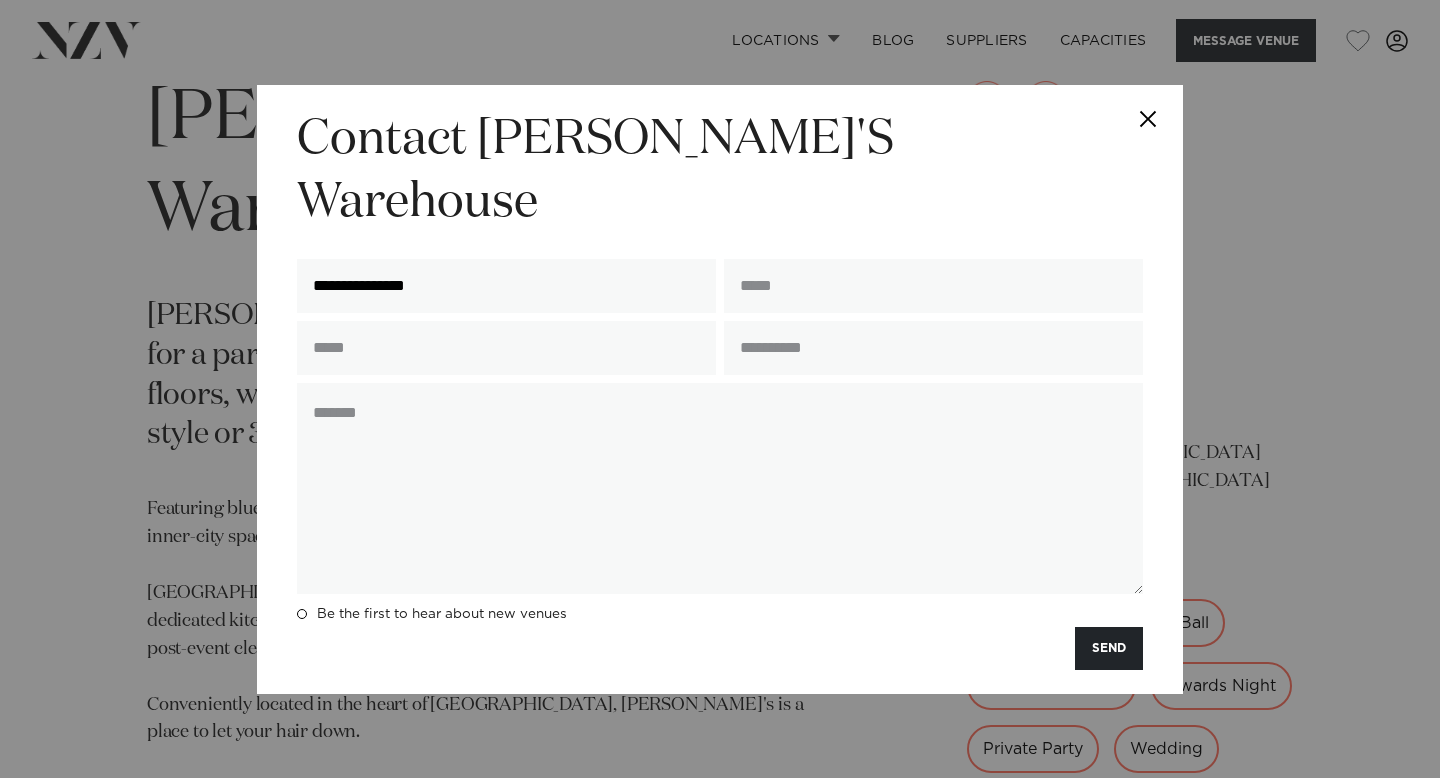 type on "**********" 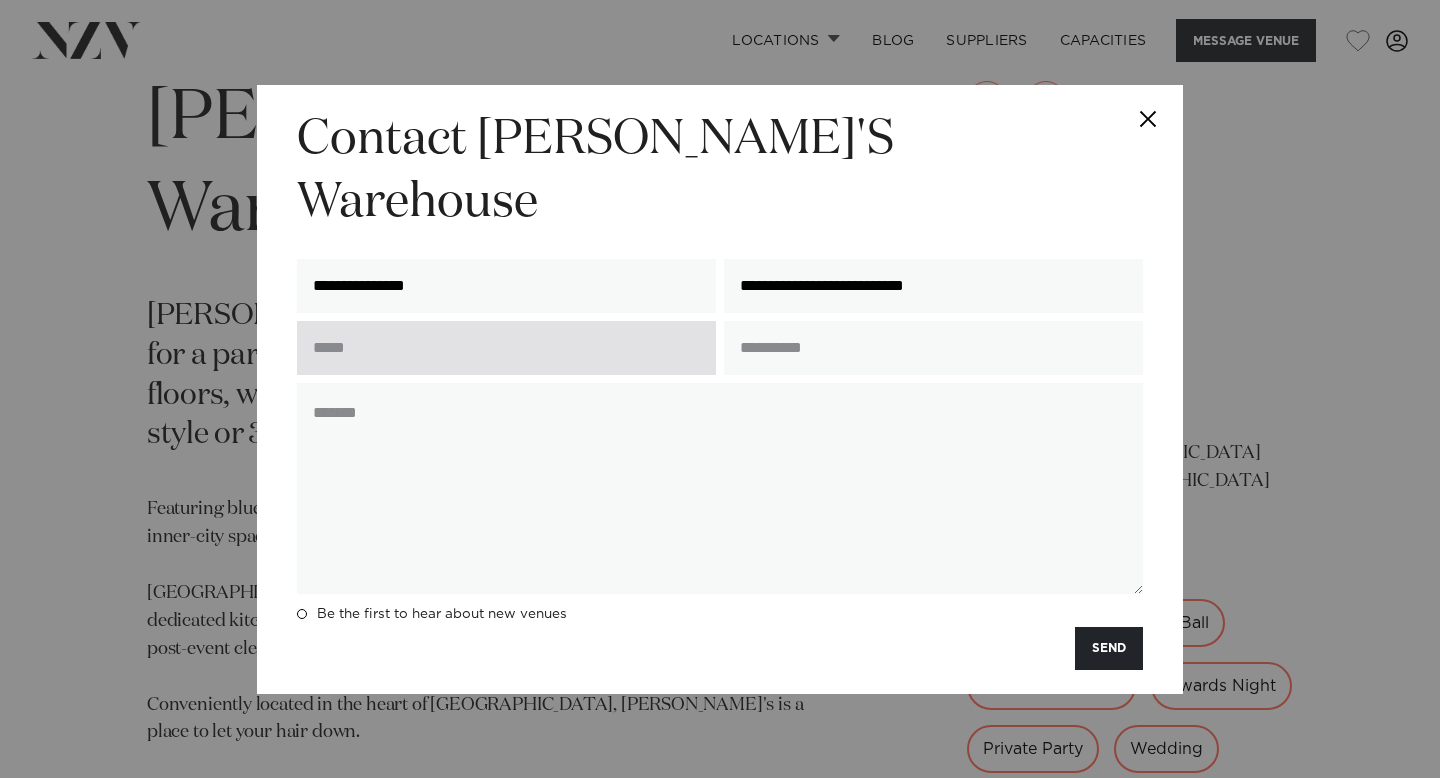 click at bounding box center (506, 348) 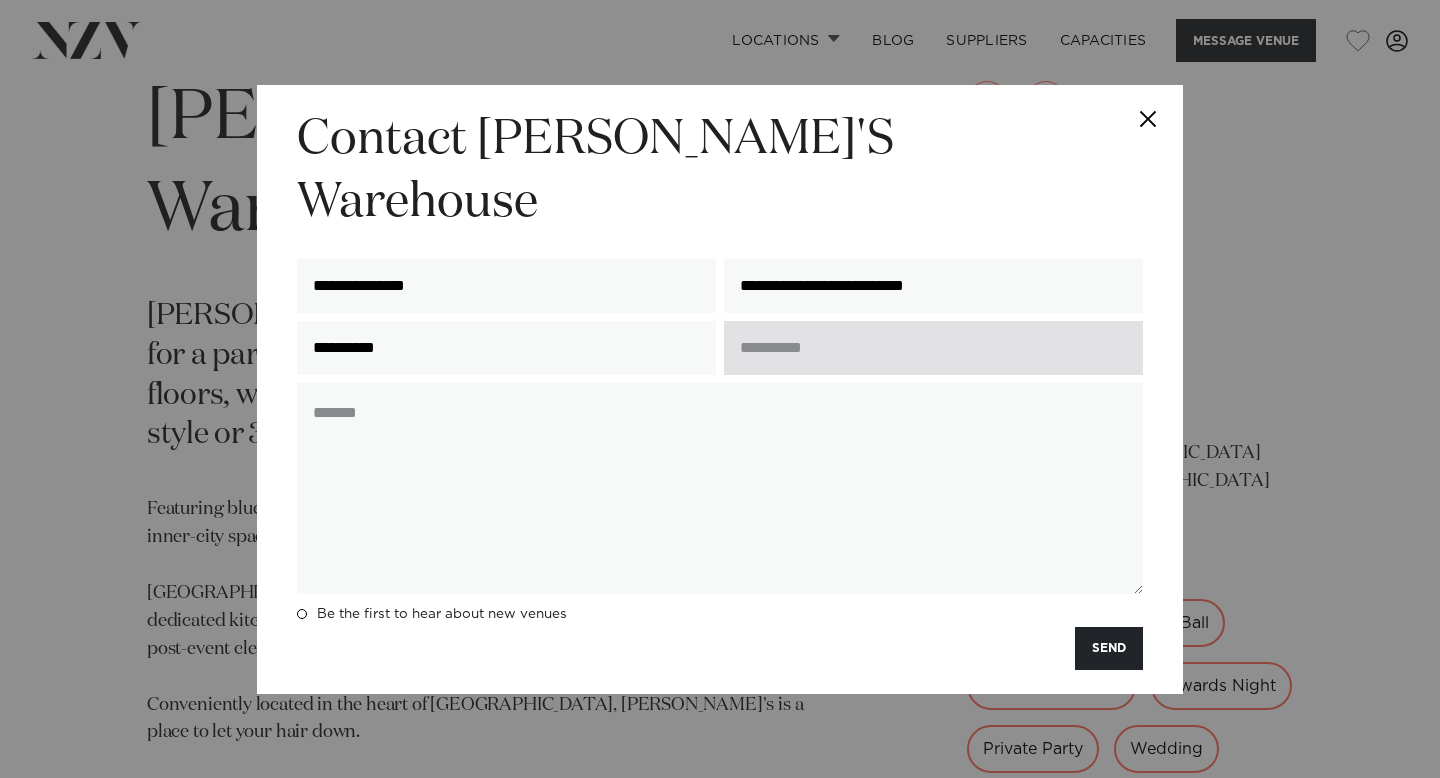 type on "**********" 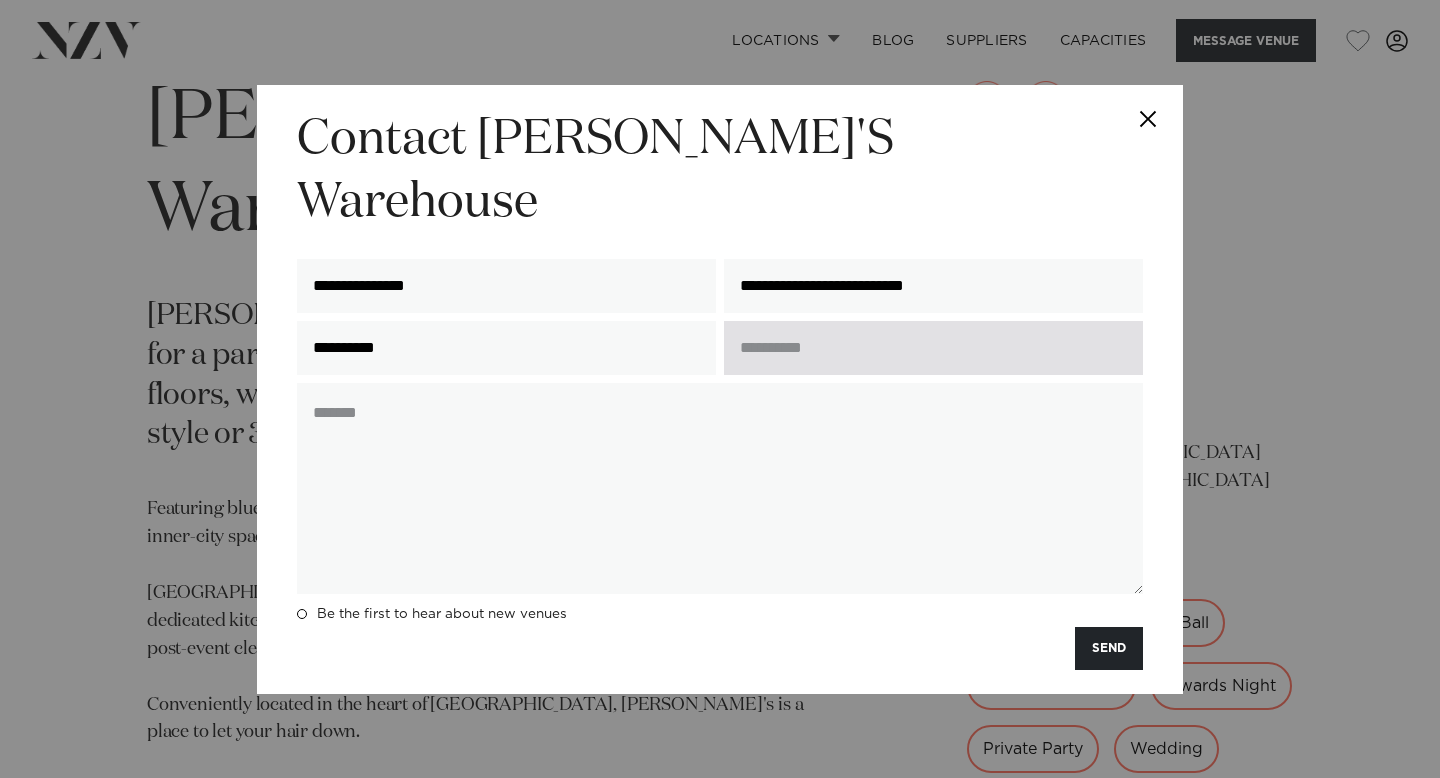 click at bounding box center (933, 348) 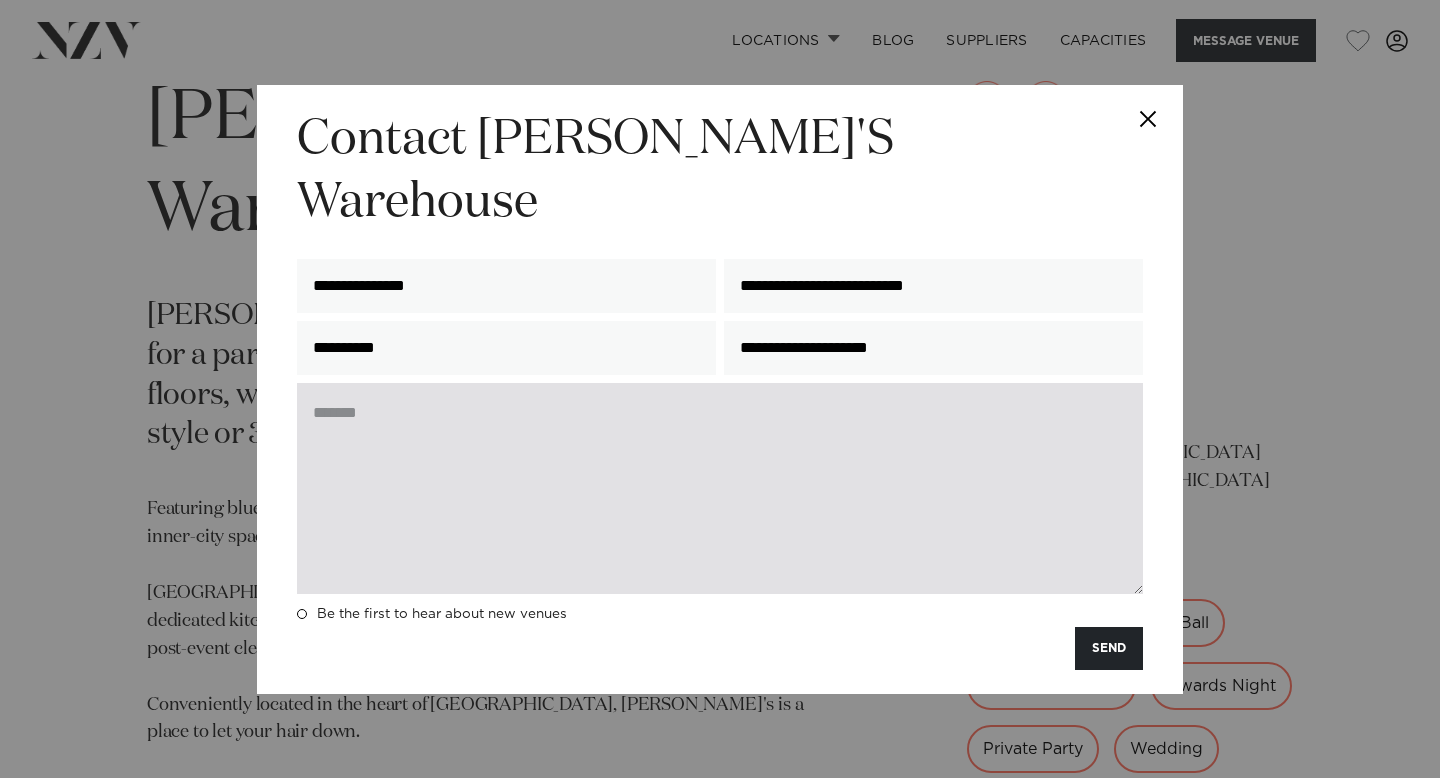 type on "**********" 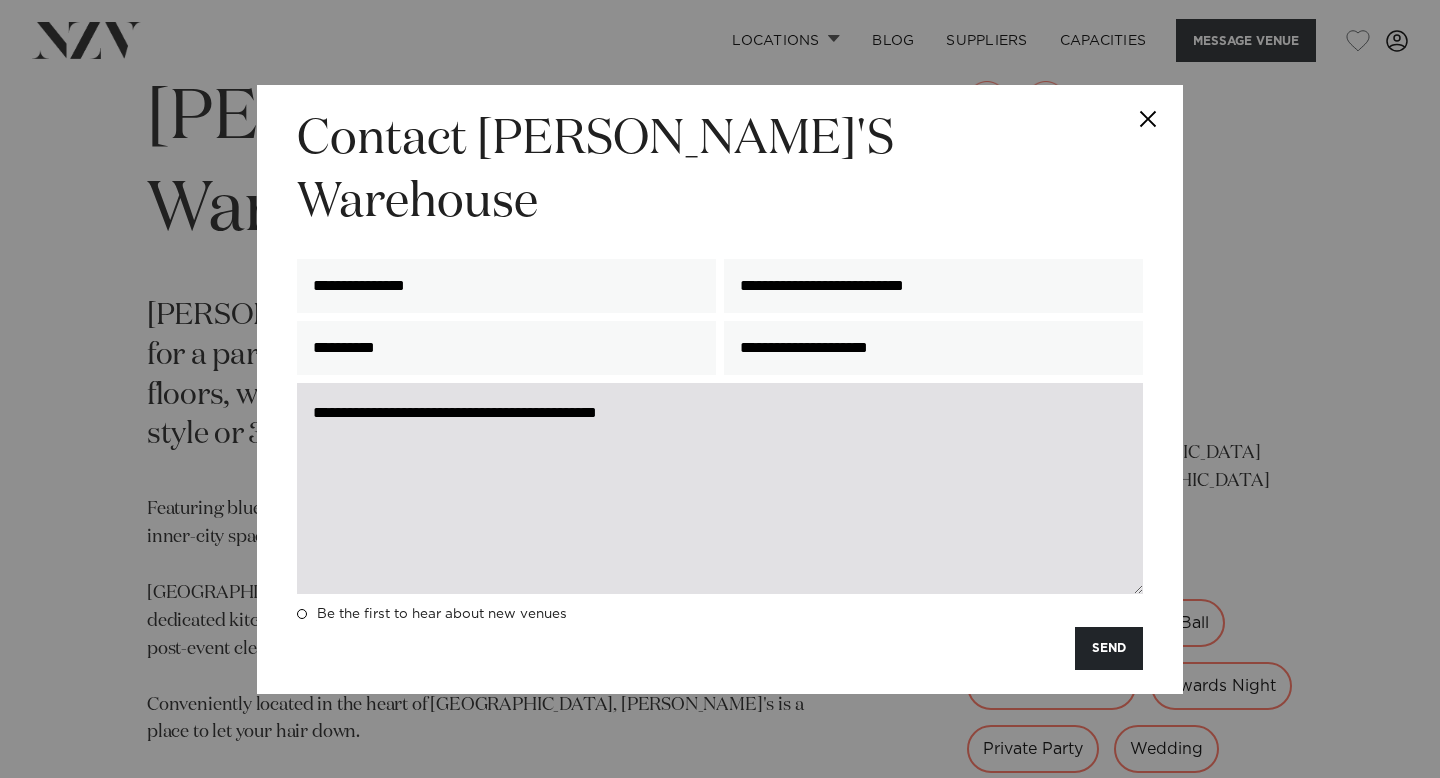 click on "**********" at bounding box center [720, 488] 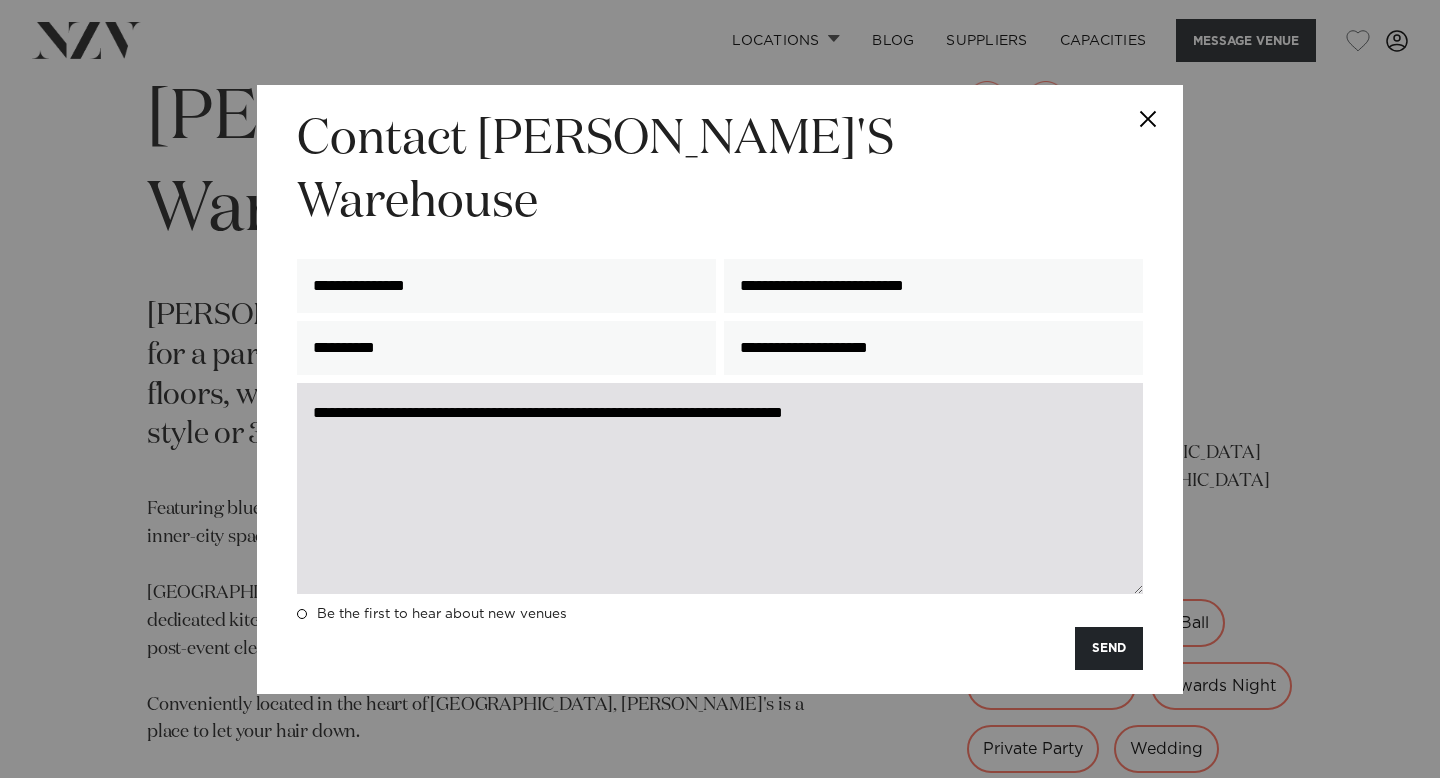 click on "**********" at bounding box center [720, 488] 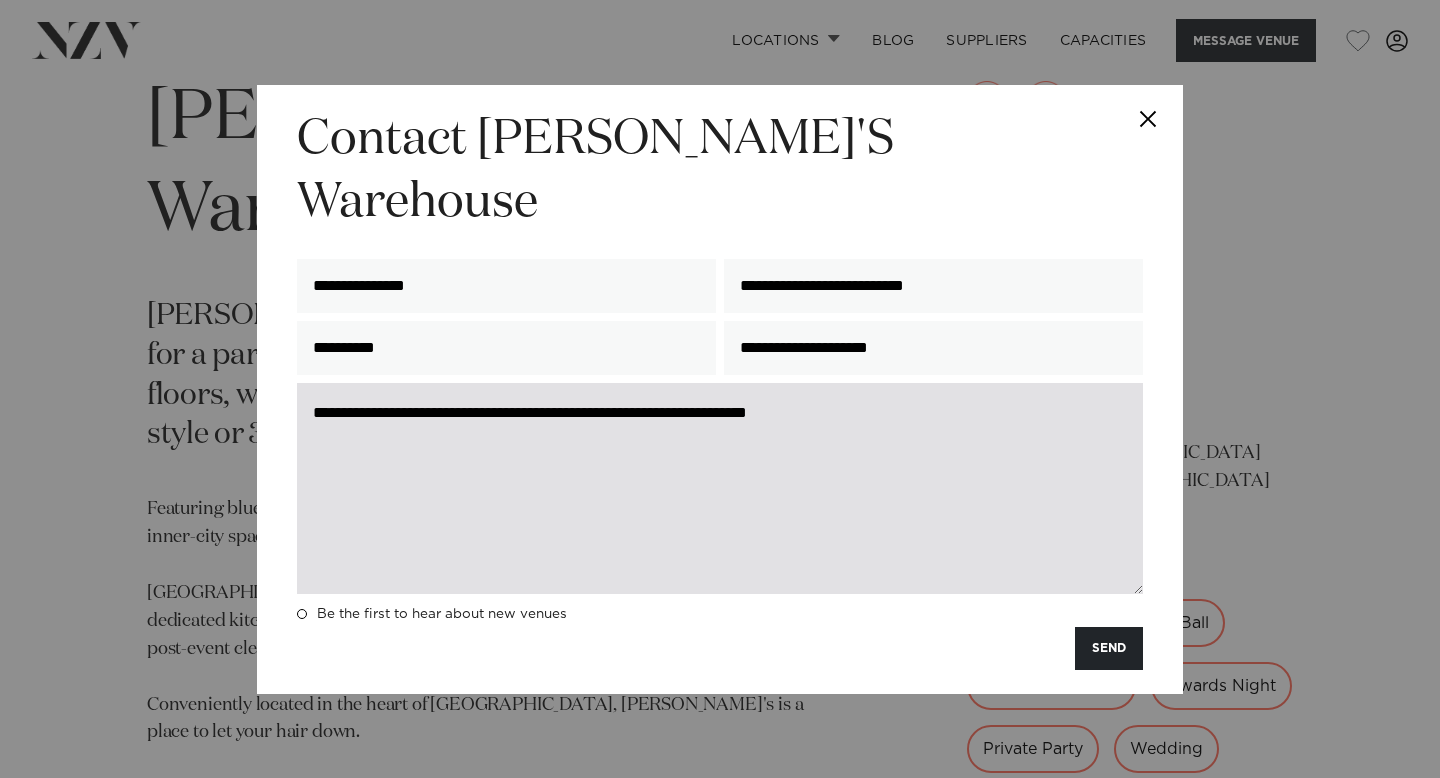 click on "**********" at bounding box center [720, 488] 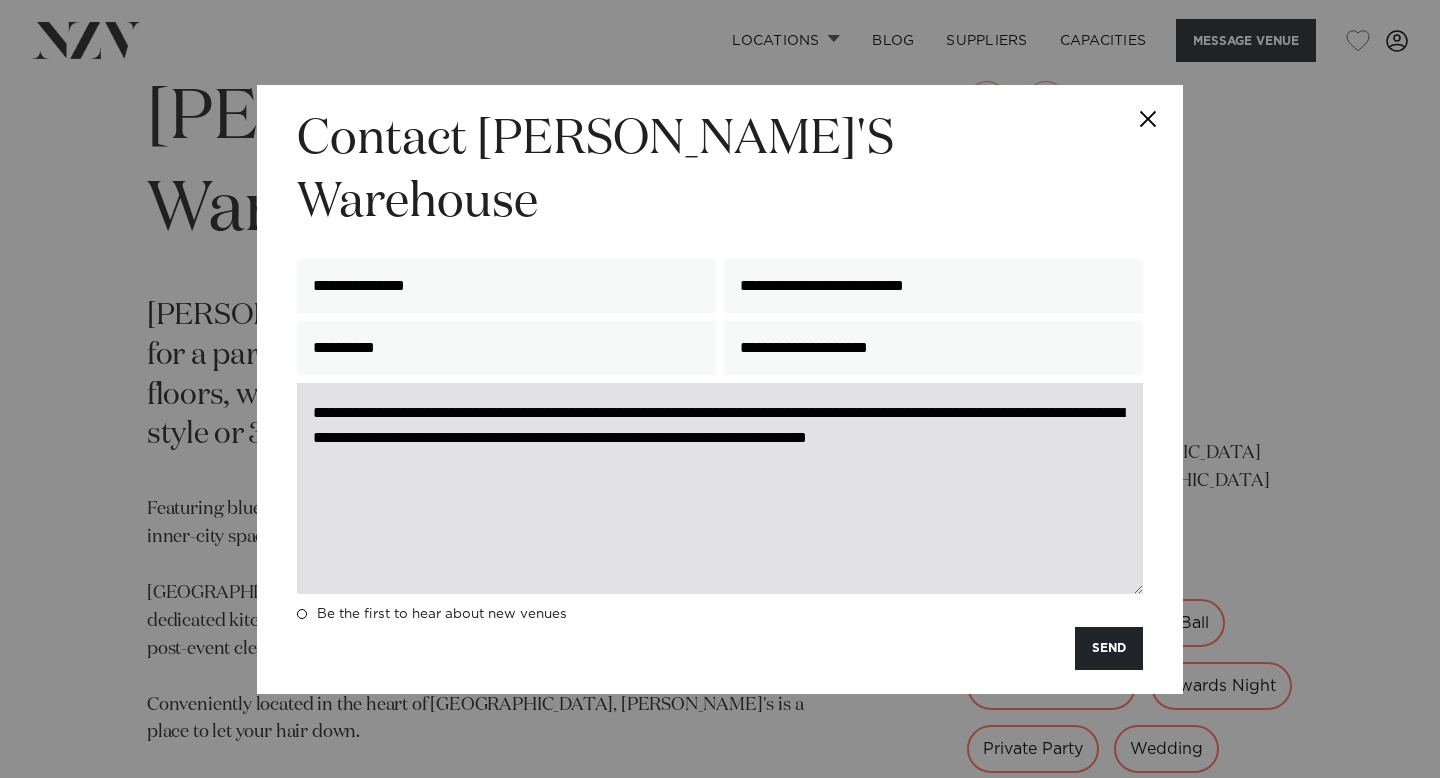 click on "**********" at bounding box center [720, 488] 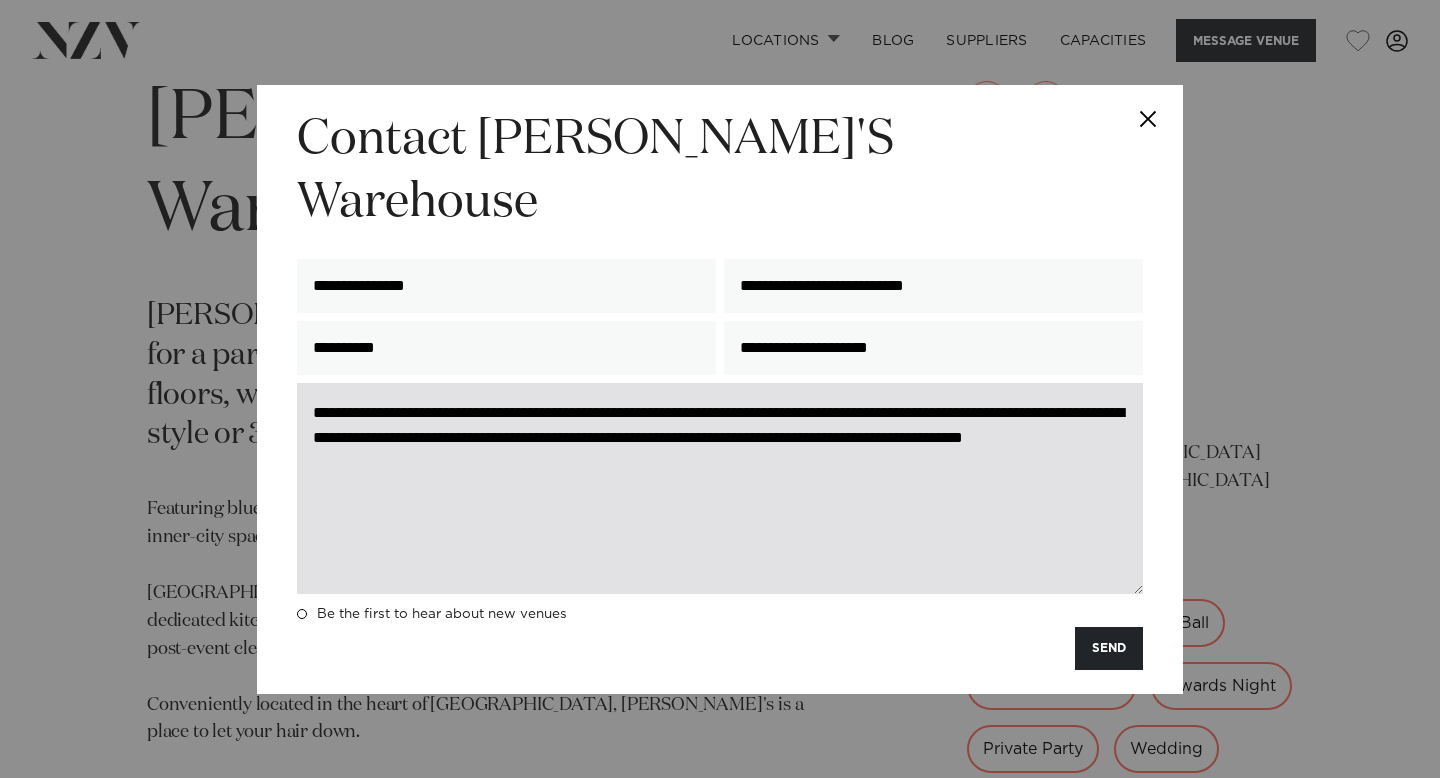 click on "**********" at bounding box center [720, 488] 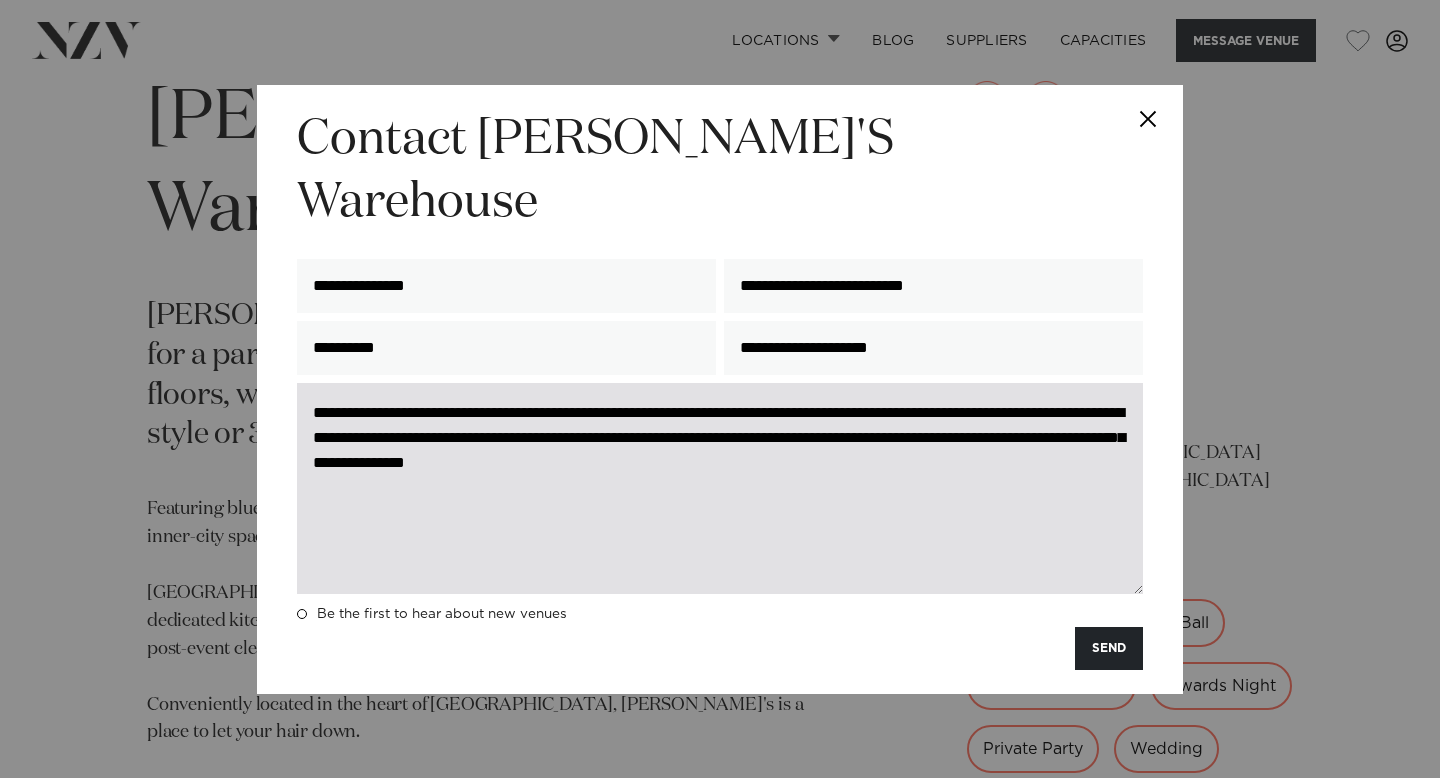 click on "**********" at bounding box center [720, 488] 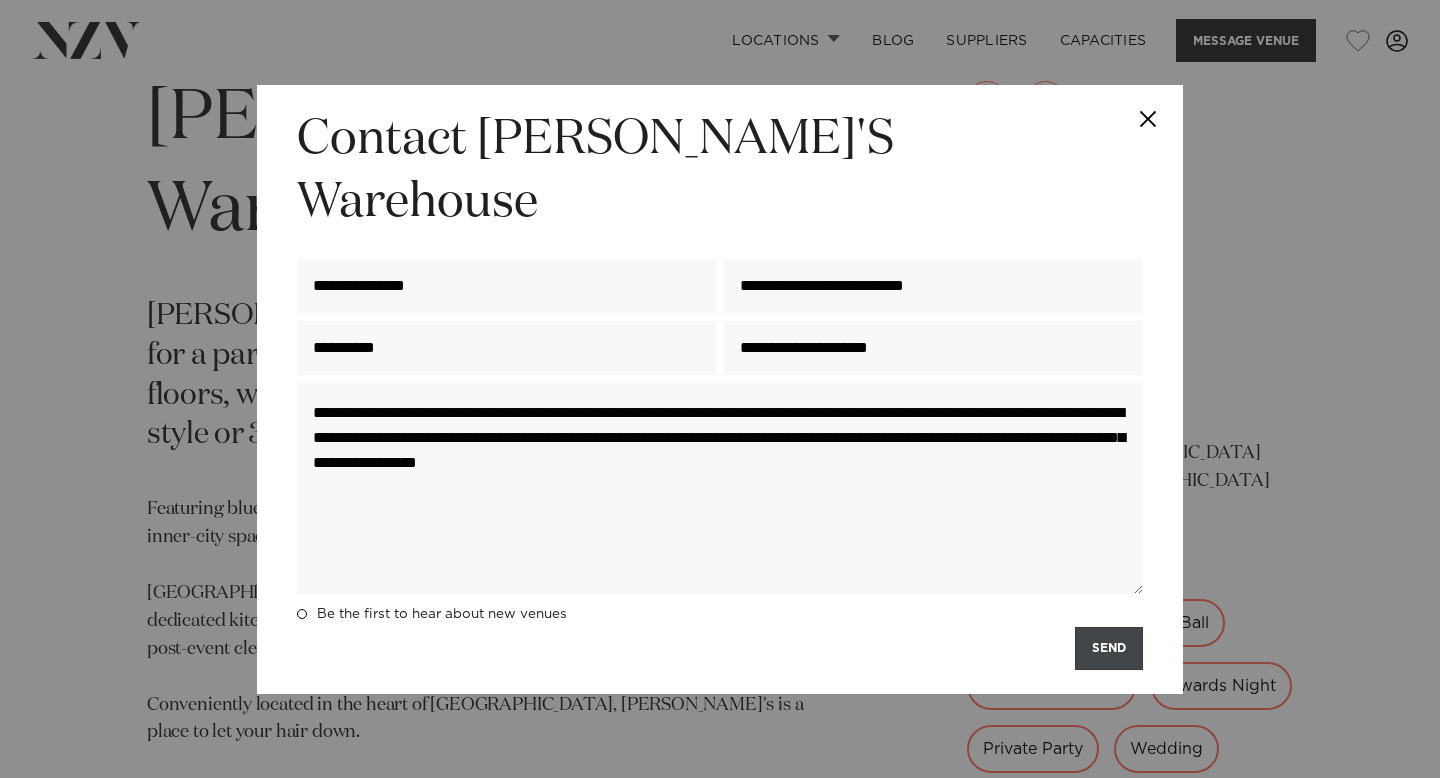 type on "**********" 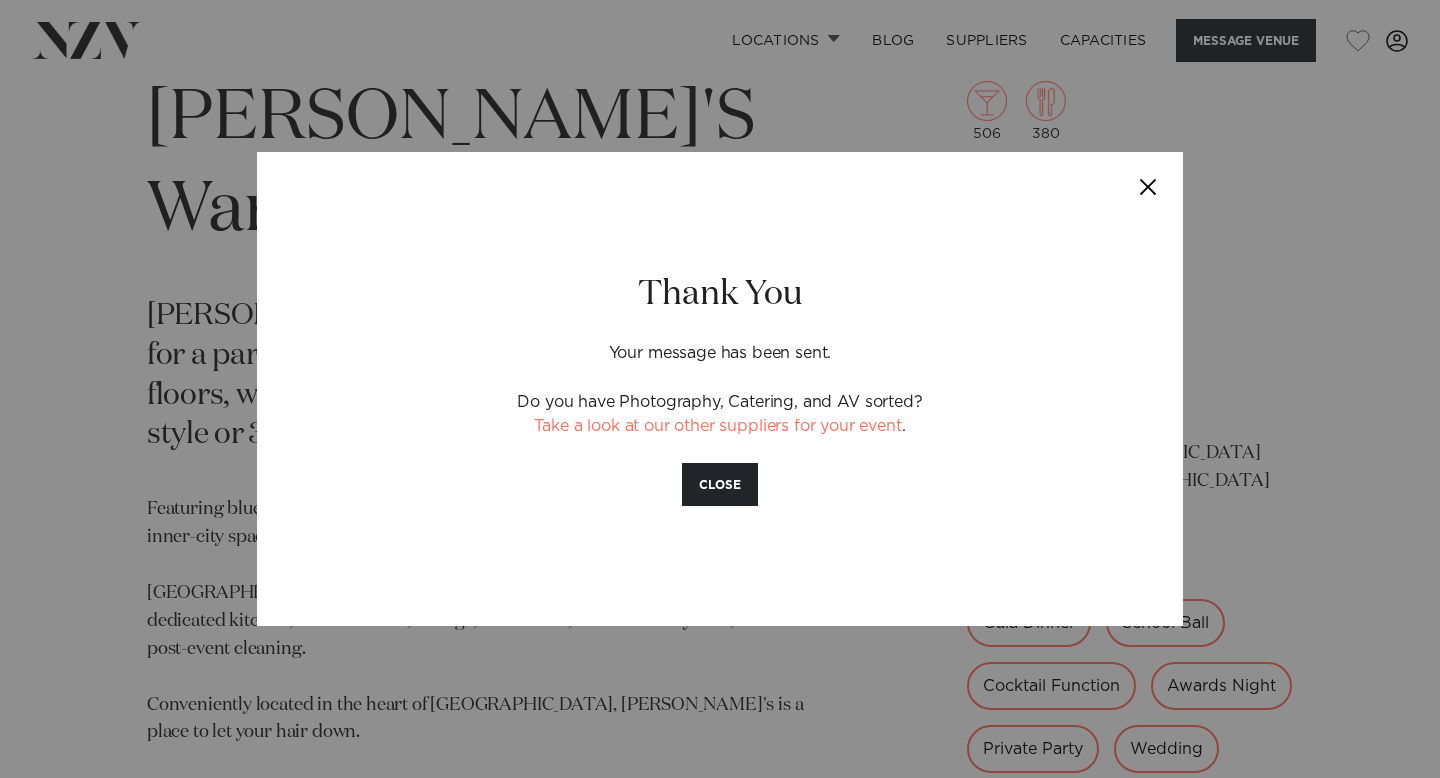 click at bounding box center (1148, 187) 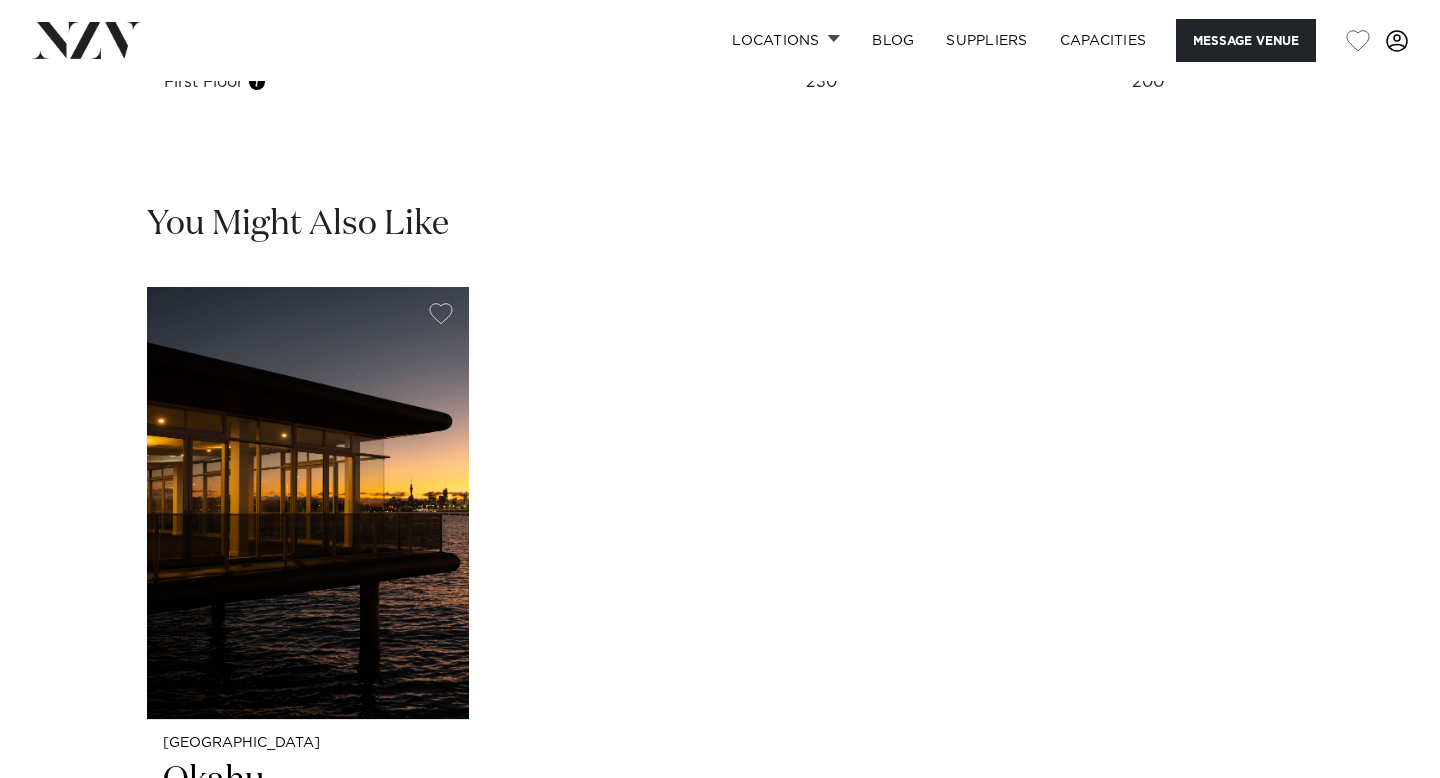 scroll, scrollTop: 3423, scrollLeft: 0, axis: vertical 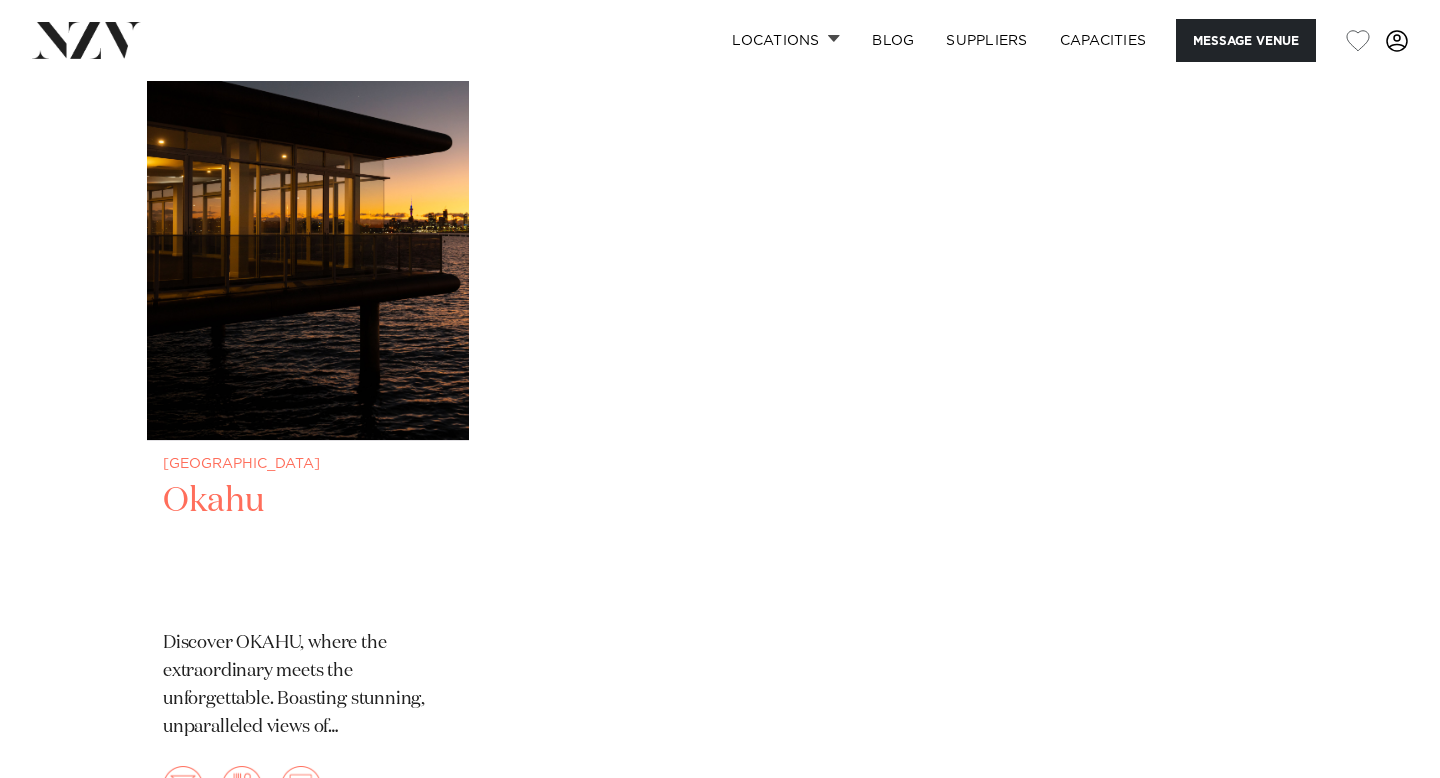 click at bounding box center (308, 224) 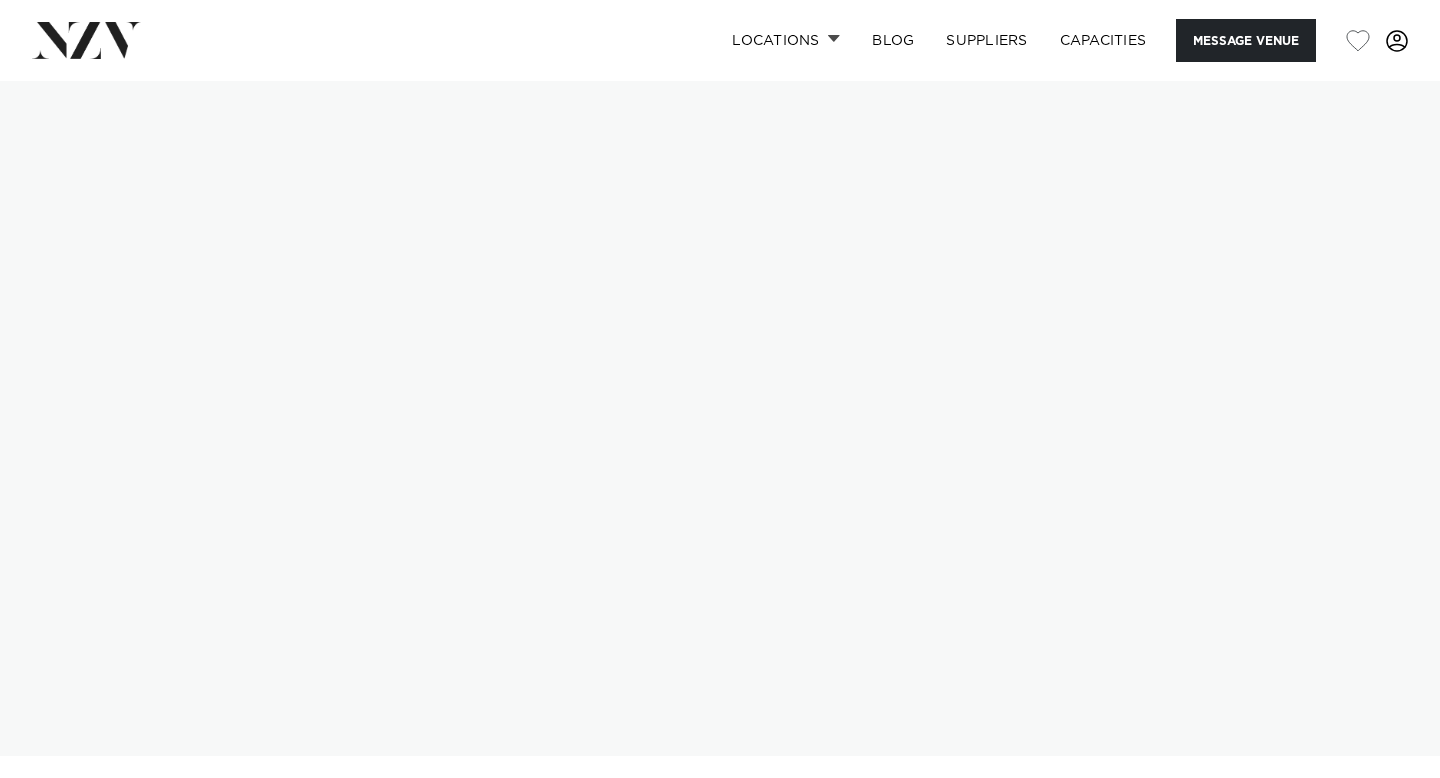 scroll, scrollTop: 0, scrollLeft: 0, axis: both 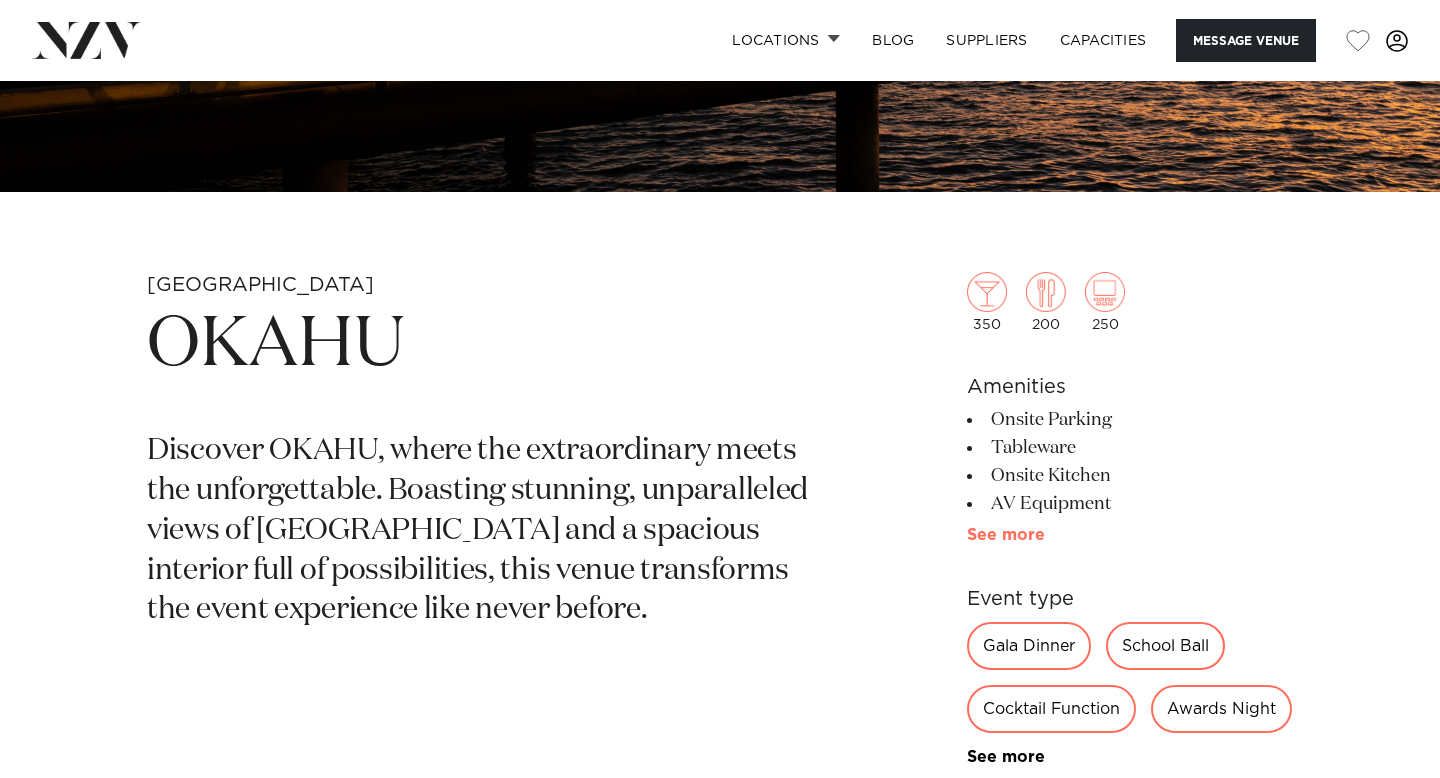 click on "See more" at bounding box center [1045, 535] 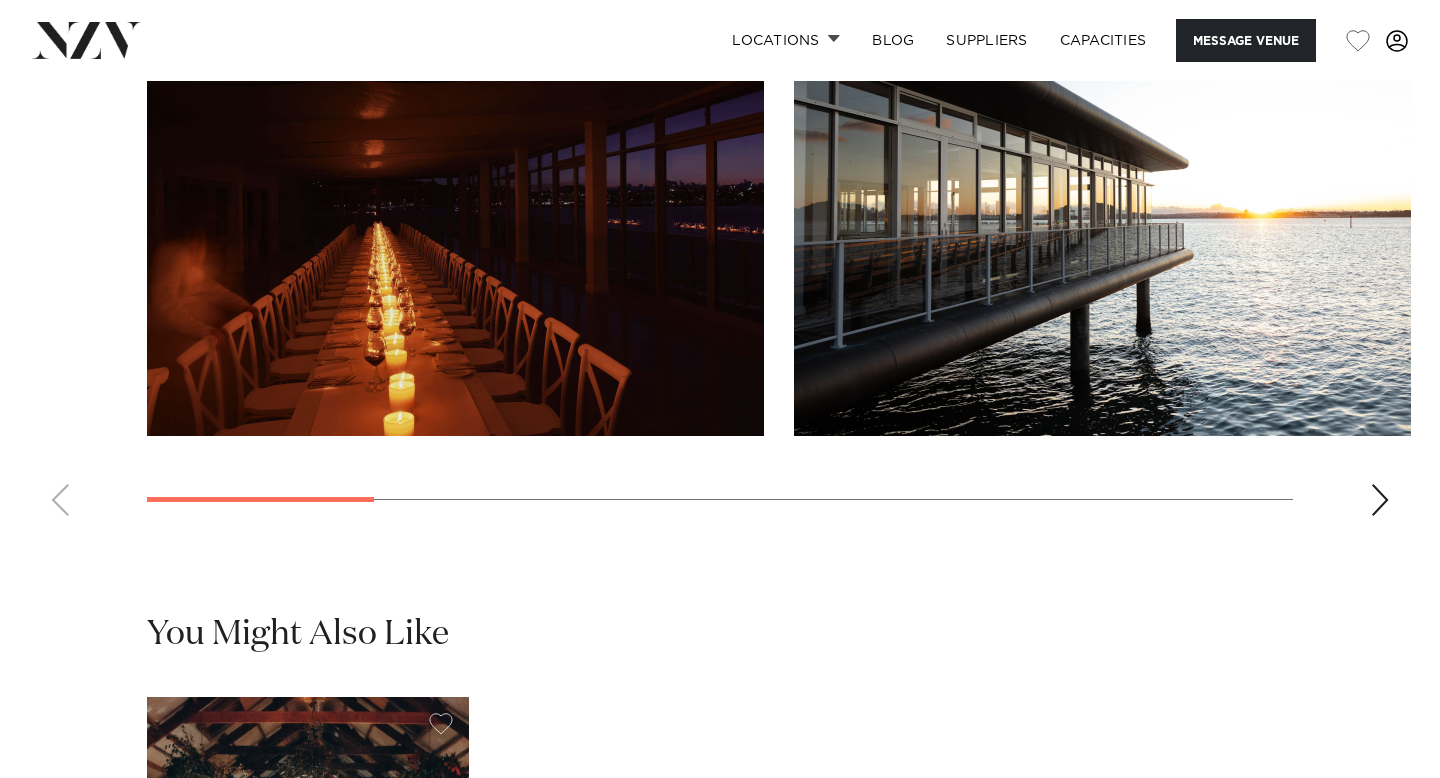 scroll, scrollTop: 2217, scrollLeft: 0, axis: vertical 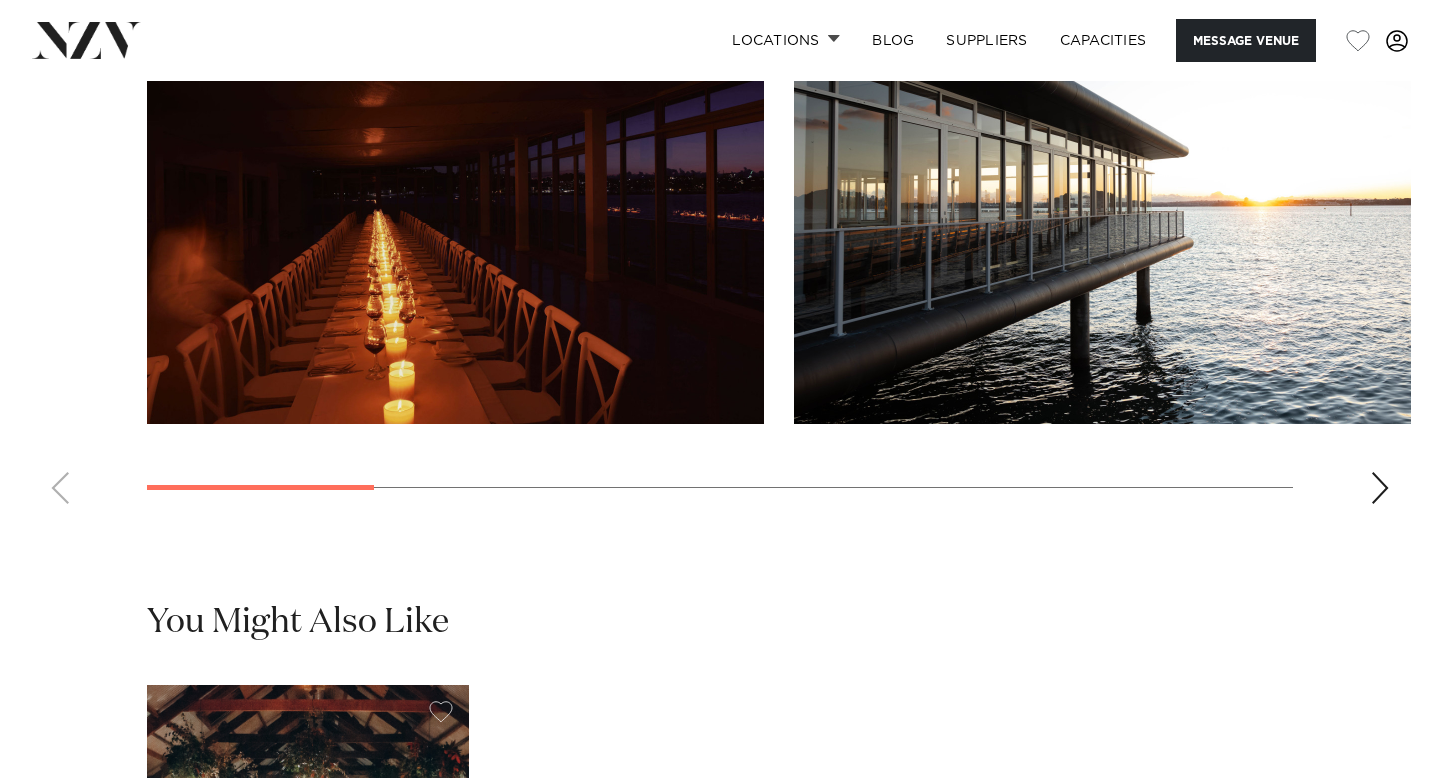 click at bounding box center [455, 197] 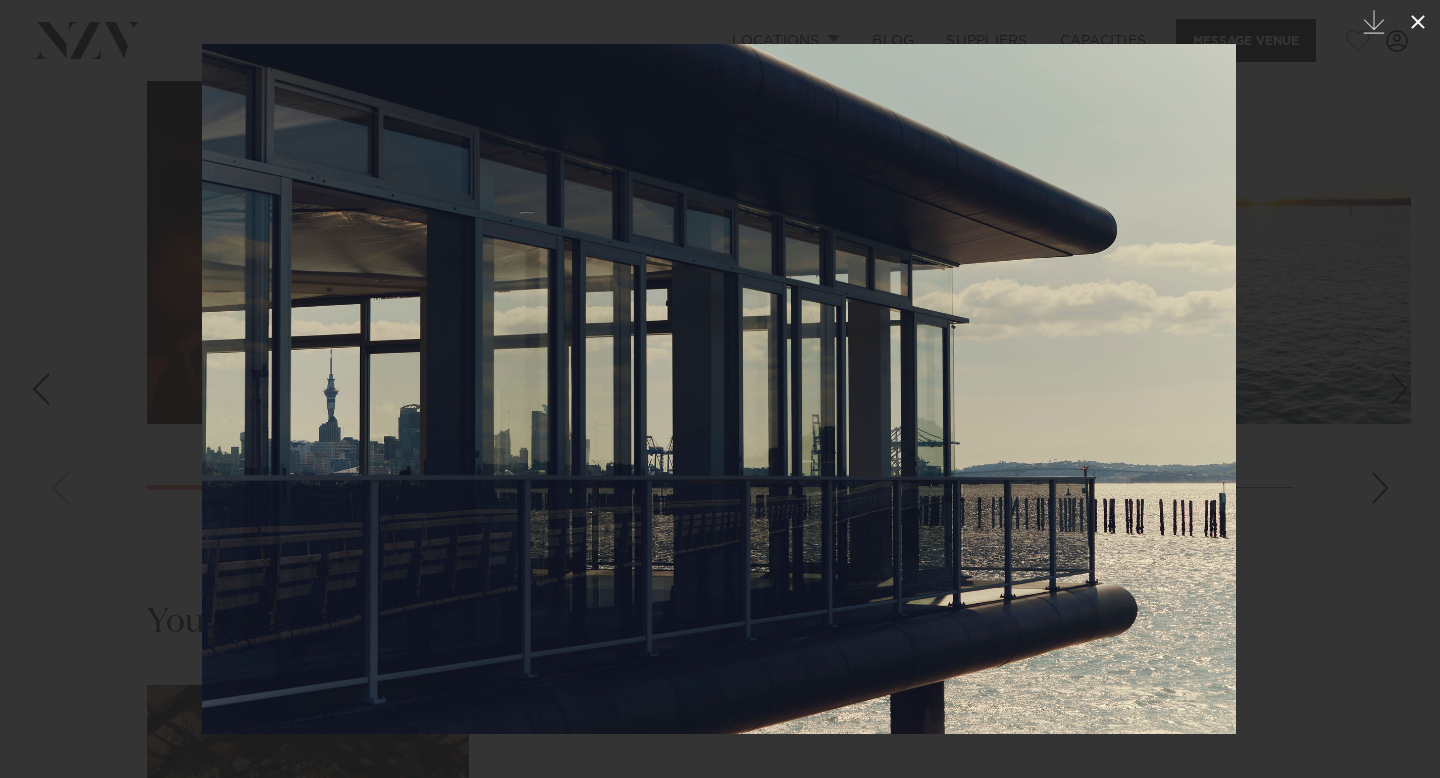 click 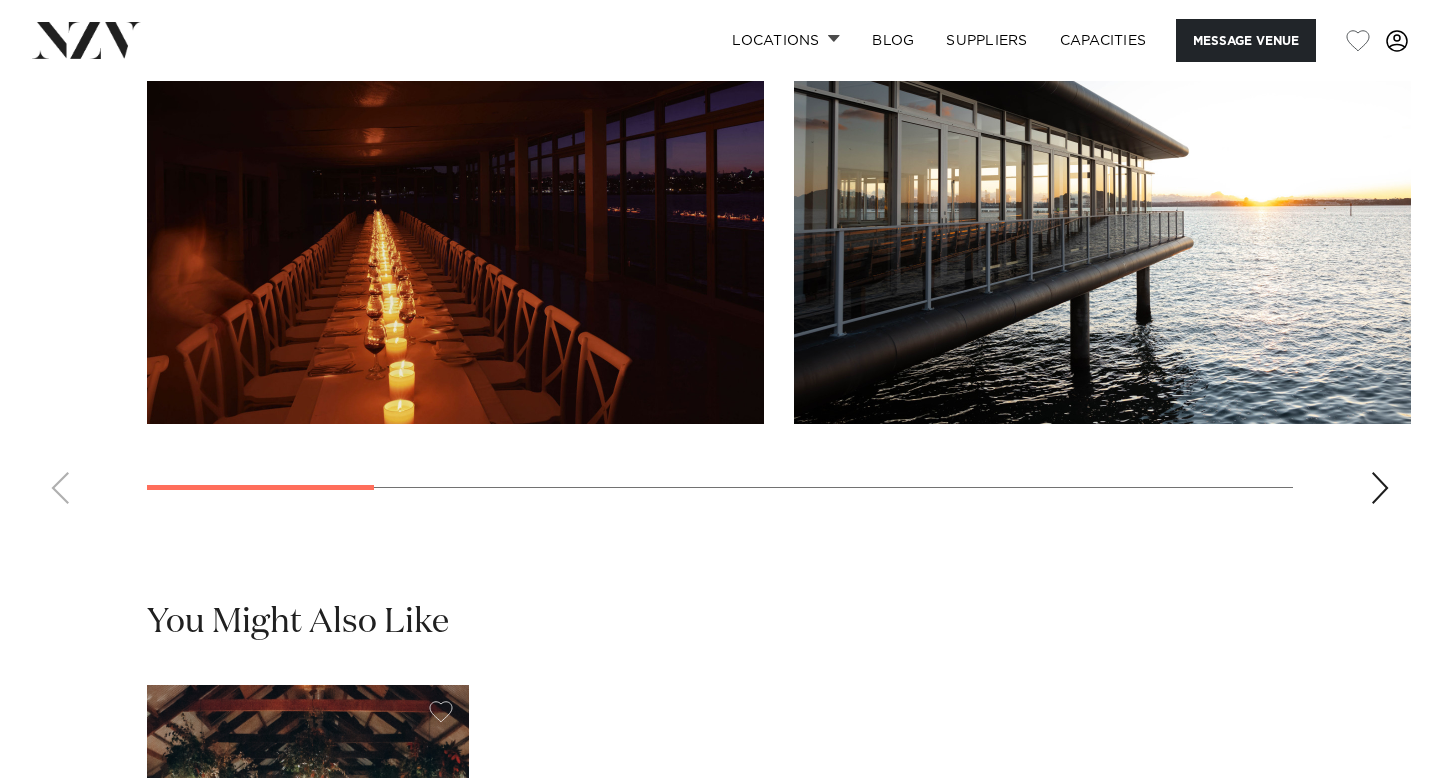 scroll, scrollTop: 0, scrollLeft: 0, axis: both 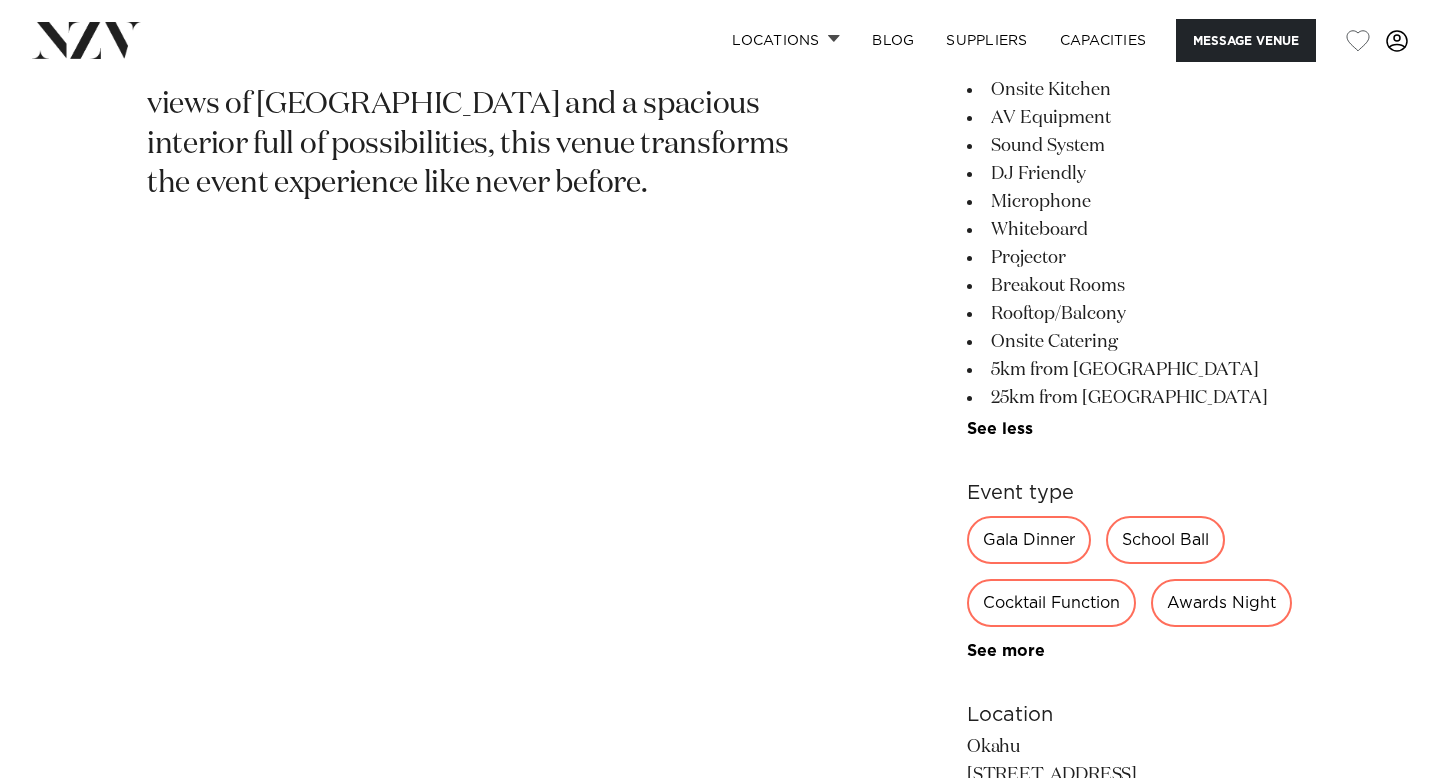 click on "Gala Dinner
School Ball
Cocktail Function
Awards Night
Private Party
Special Occasion
Wedding
Product Launch
Conference
21st Birthday Party
See more" at bounding box center [1130, 588] 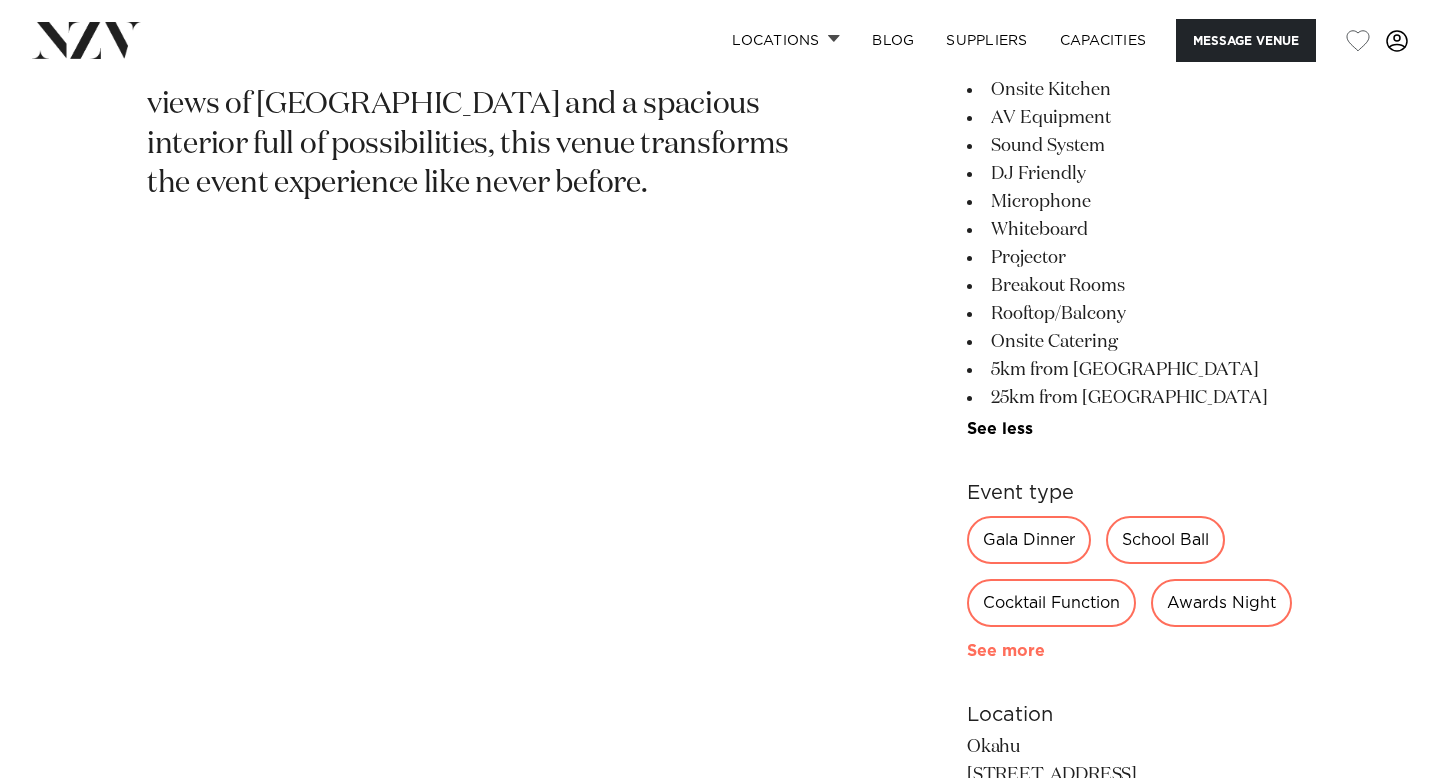click on "See more" at bounding box center (1045, 651) 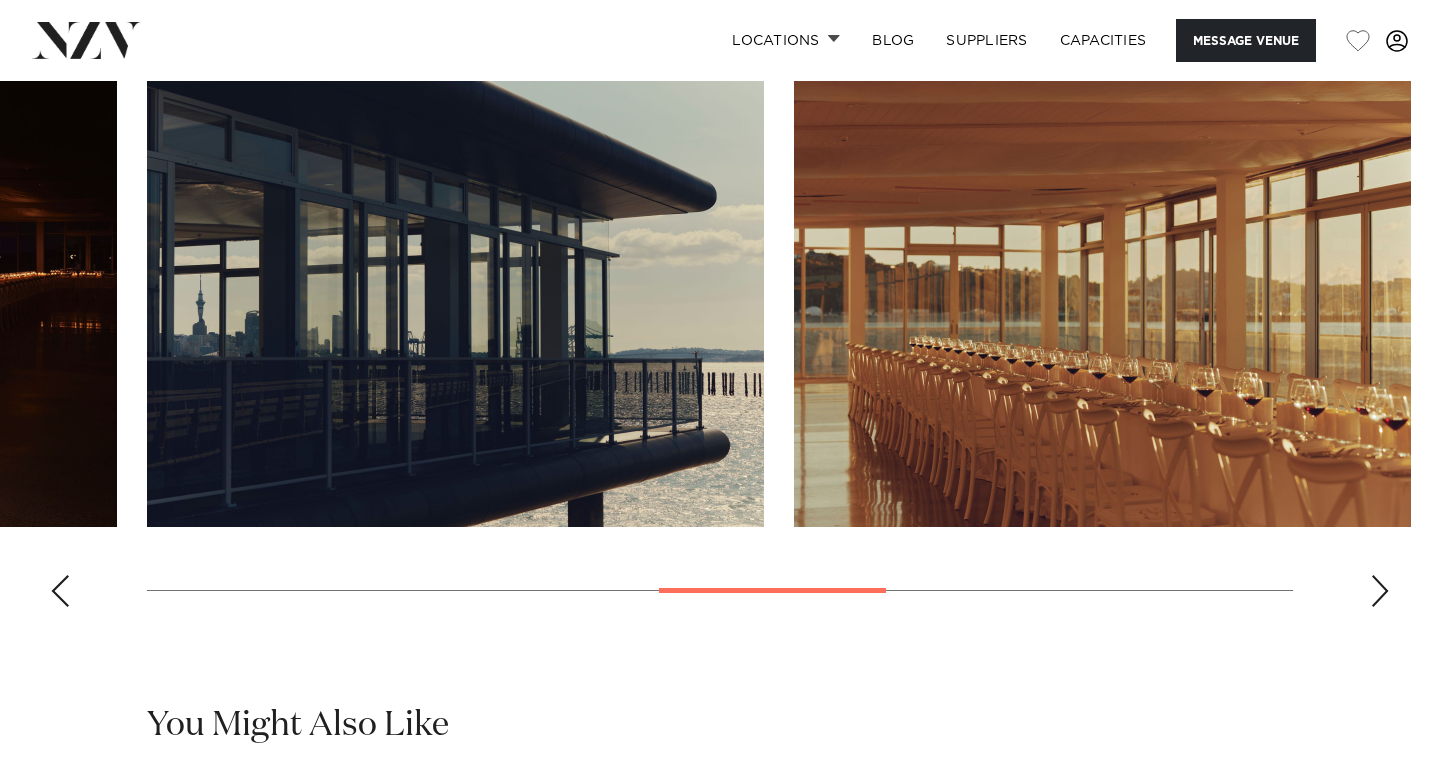 scroll, scrollTop: 2330, scrollLeft: 0, axis: vertical 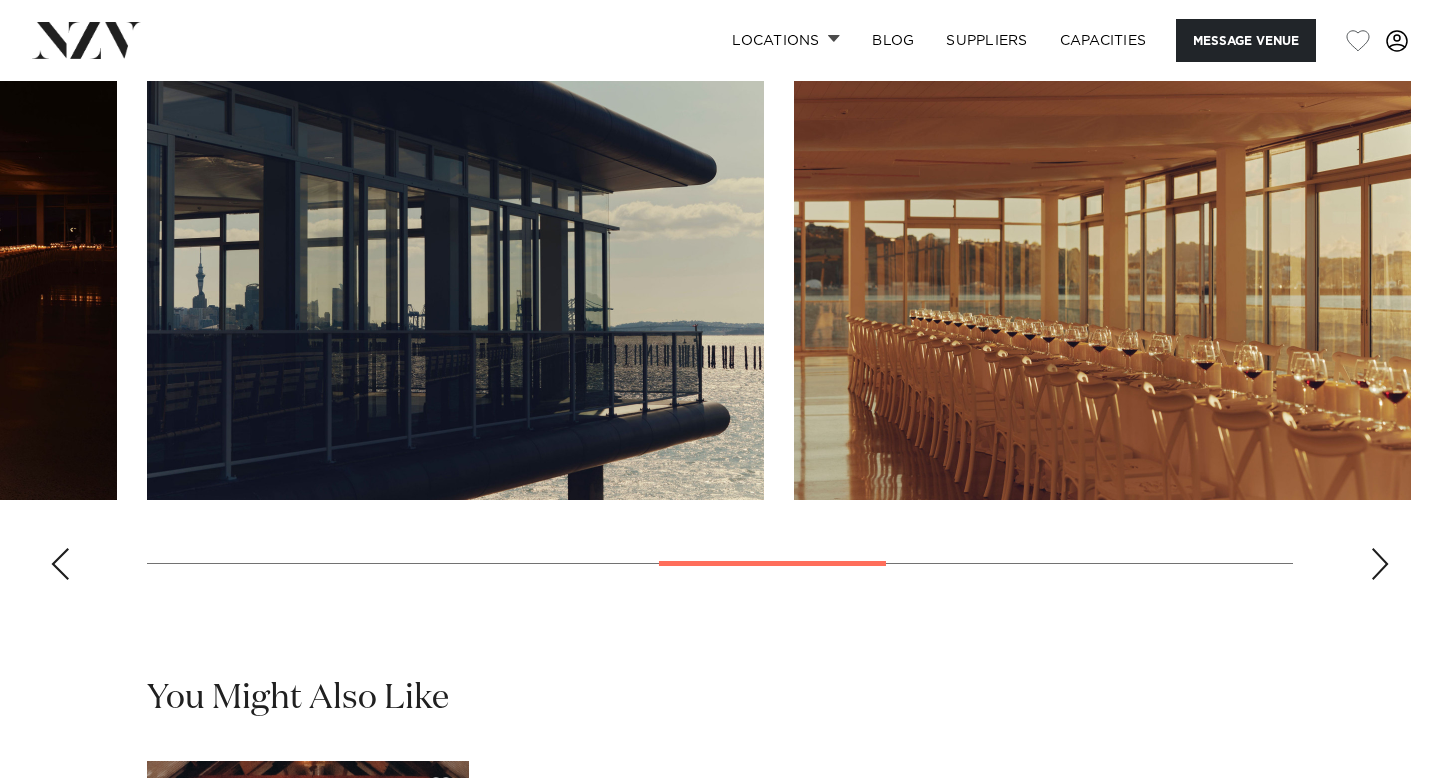 click at bounding box center [455, 273] 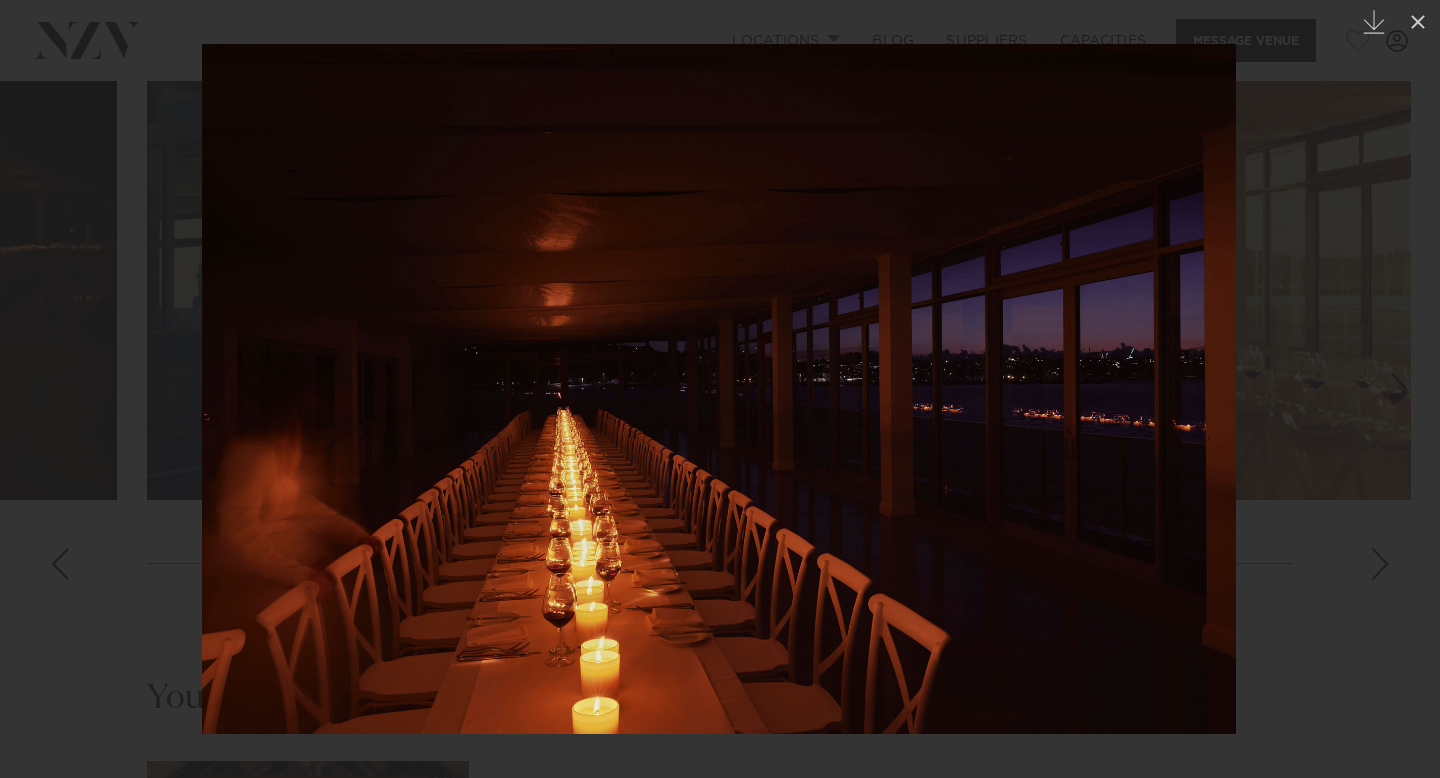 click at bounding box center [720, 389] 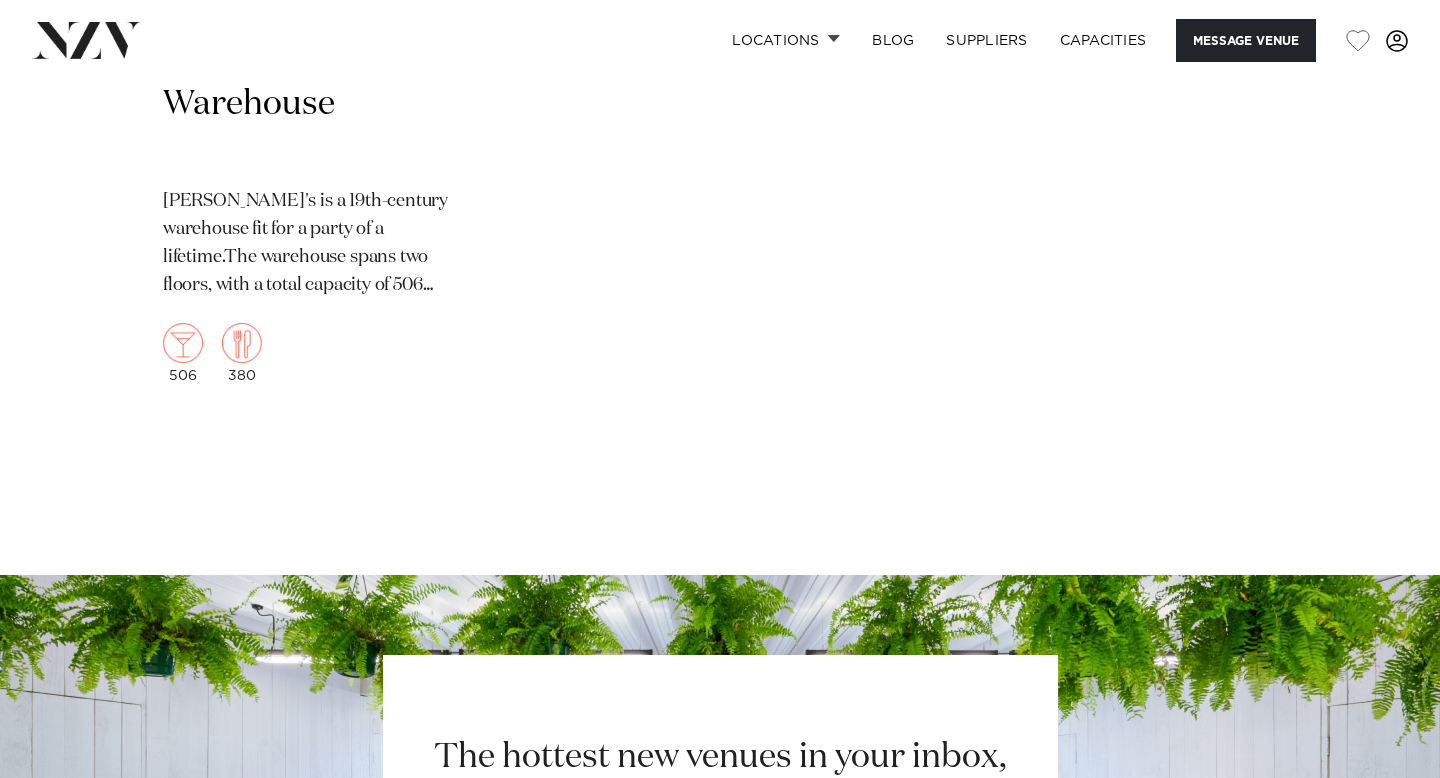 scroll, scrollTop: 3285, scrollLeft: 0, axis: vertical 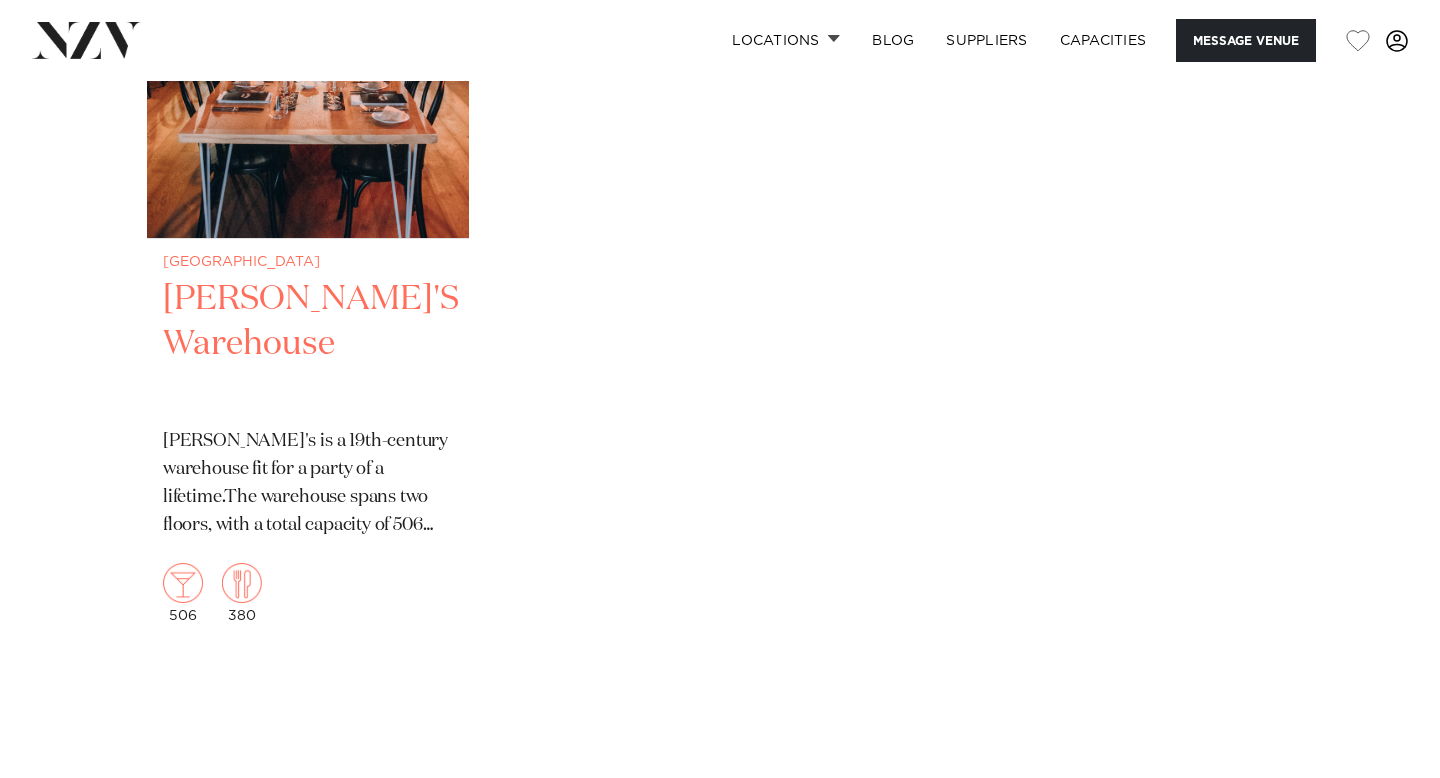 click at bounding box center [308, 22] 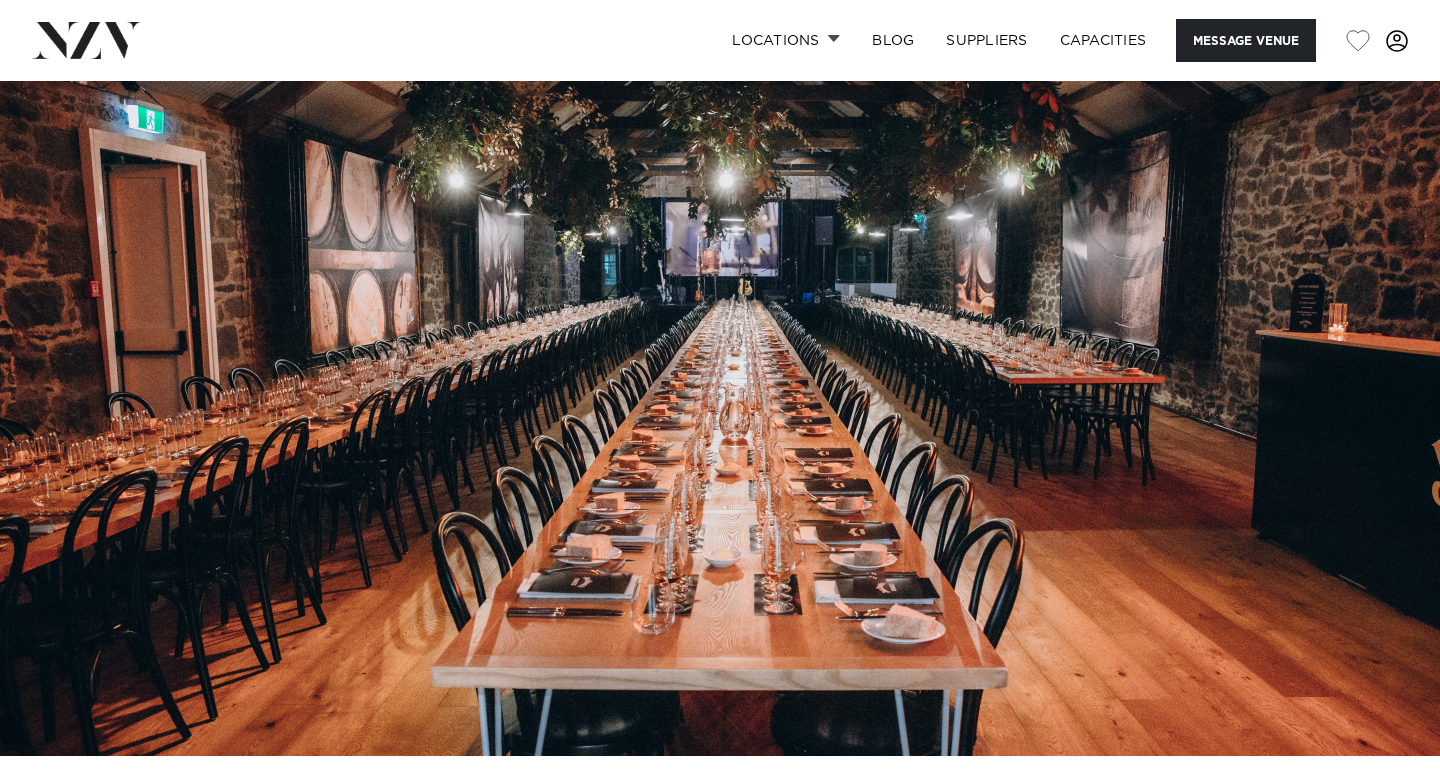 scroll, scrollTop: 0, scrollLeft: 0, axis: both 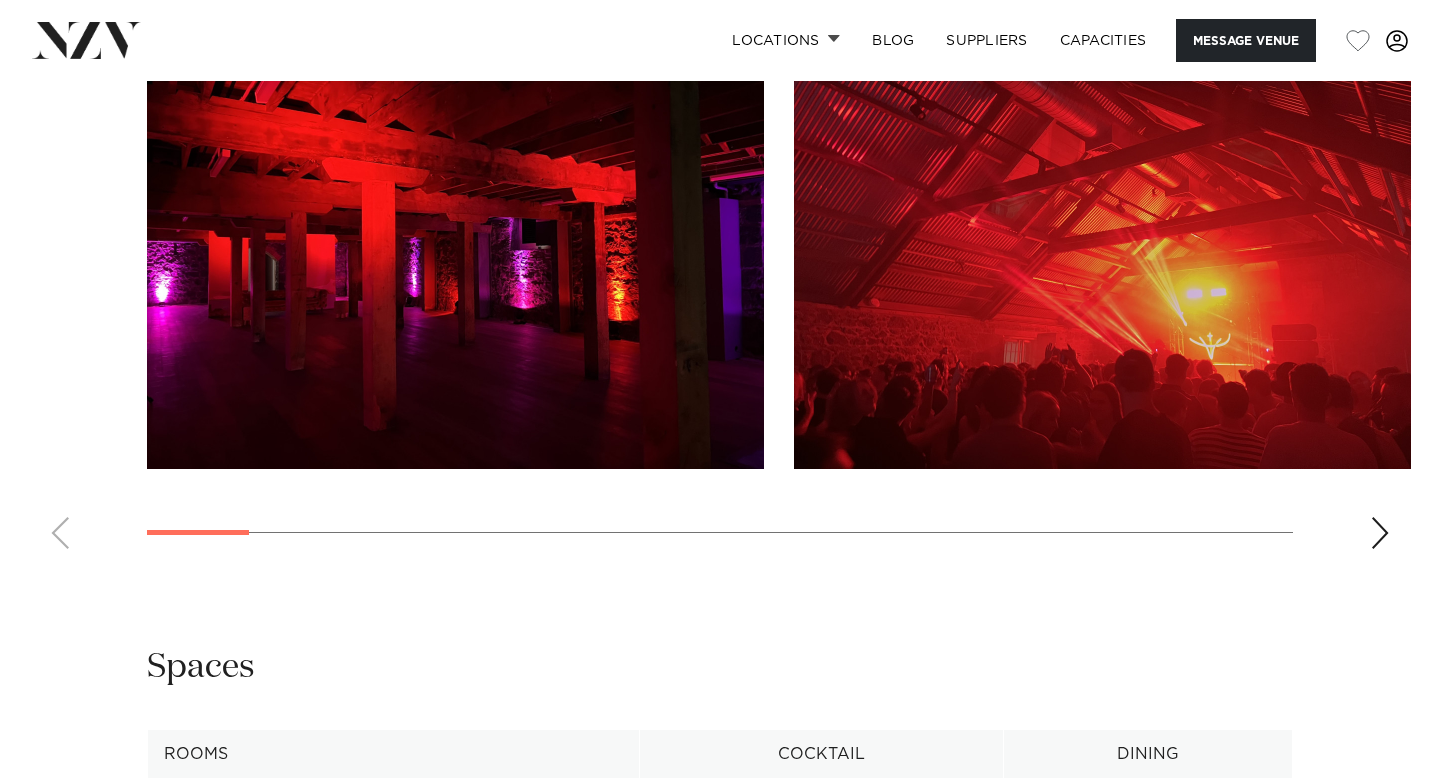 click at bounding box center [455, 242] 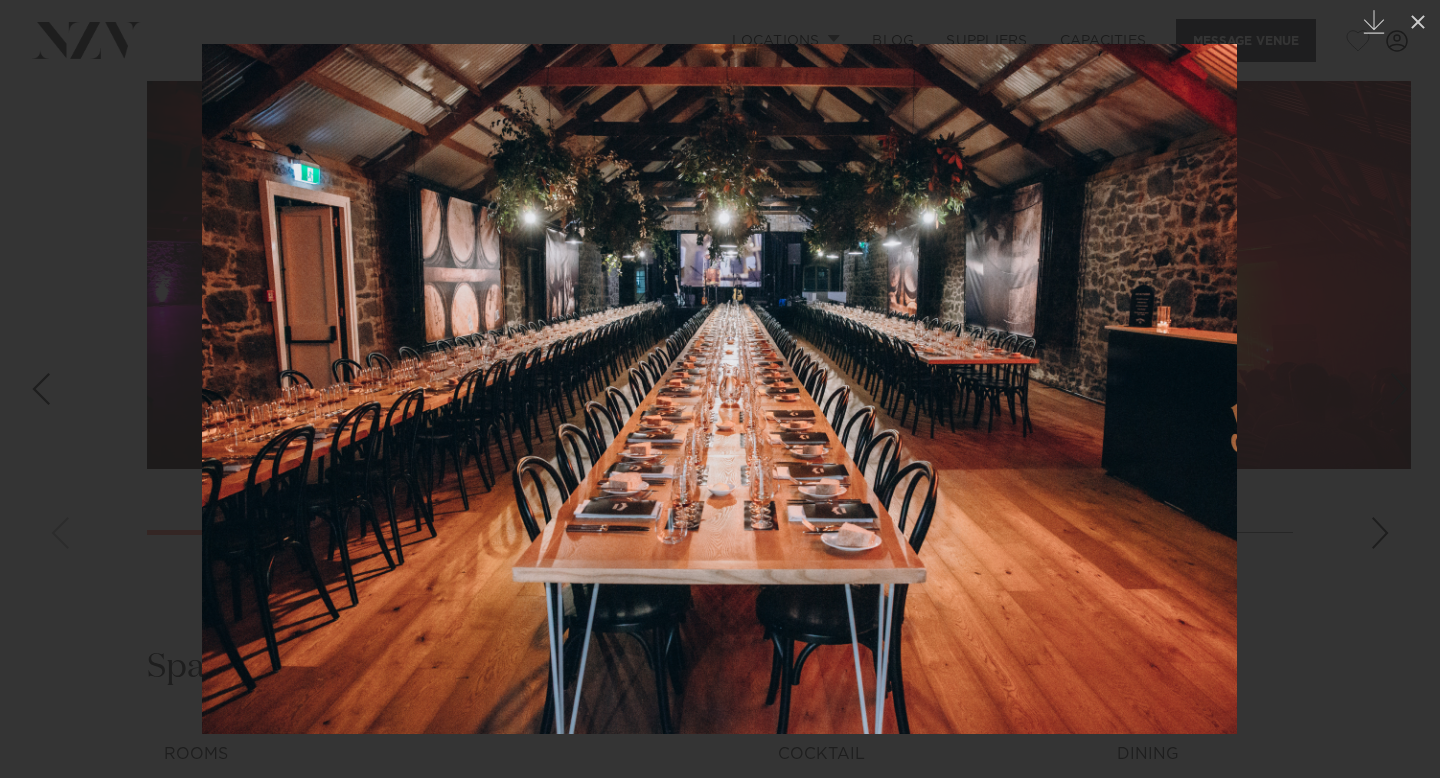 click at bounding box center [720, 389] 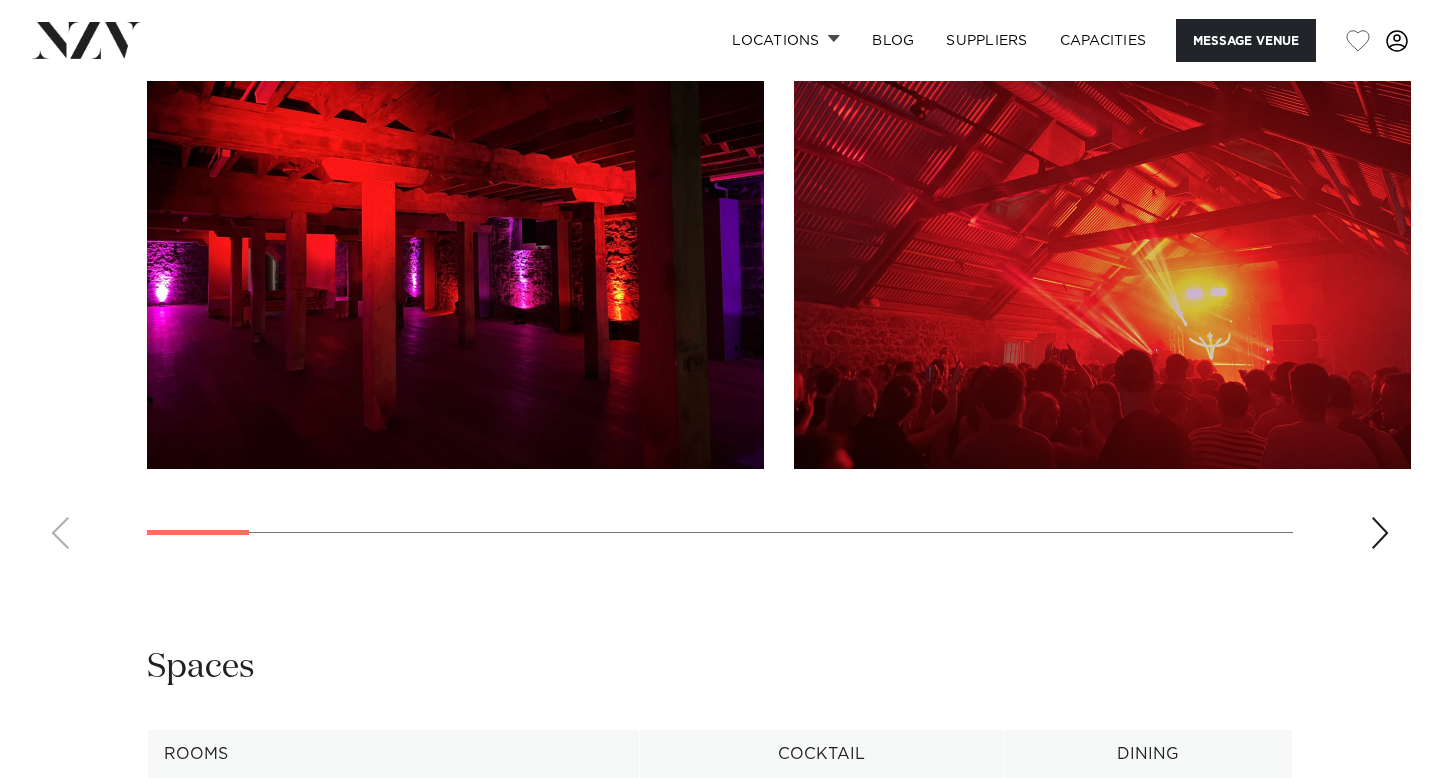 scroll, scrollTop: 0, scrollLeft: 0, axis: both 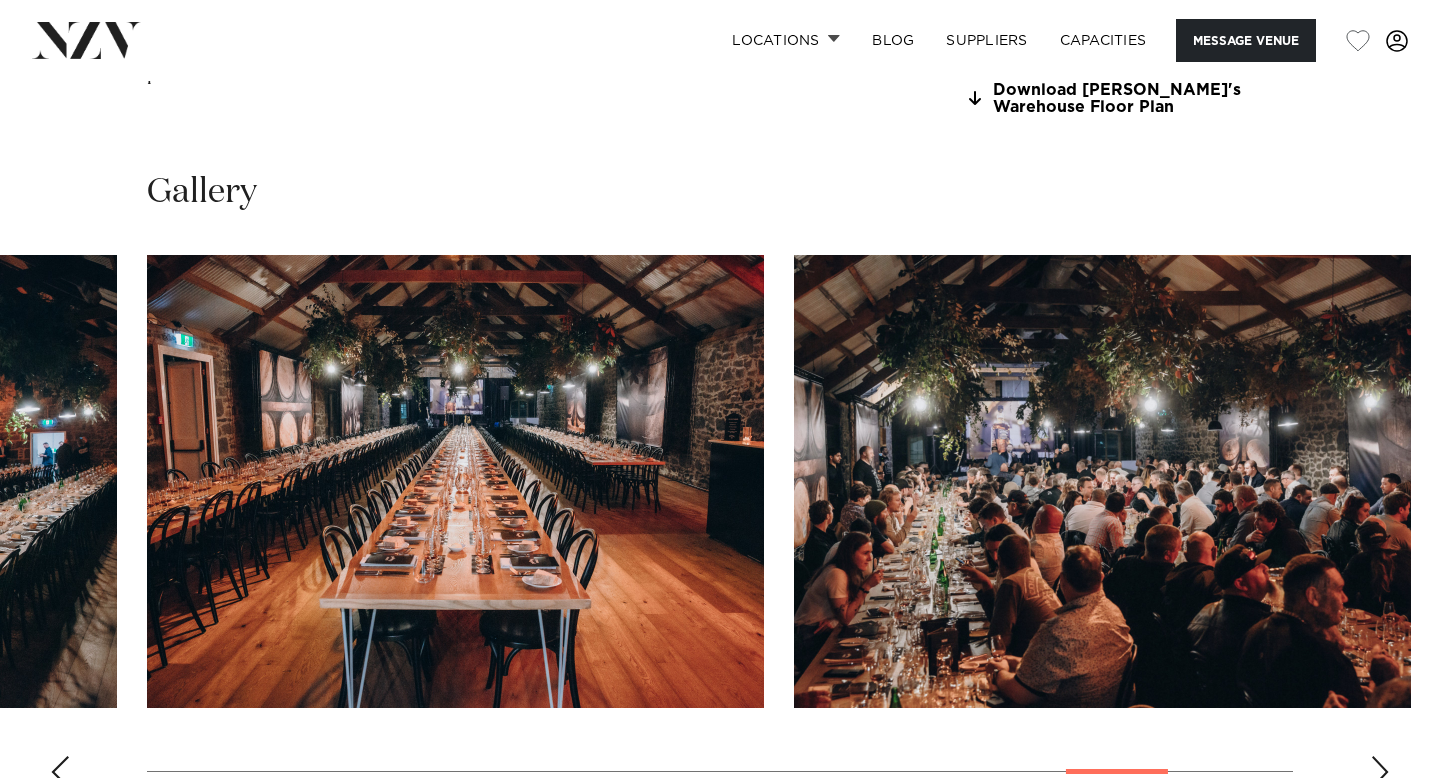 click at bounding box center [455, 481] 